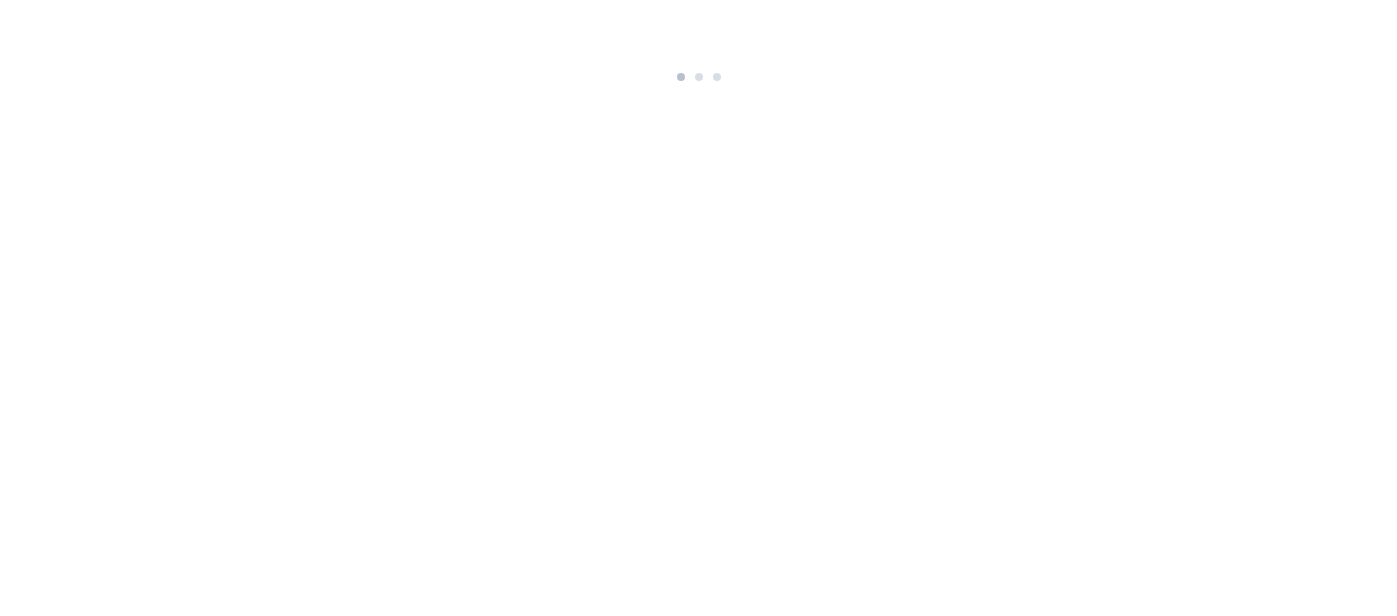 scroll, scrollTop: 0, scrollLeft: 0, axis: both 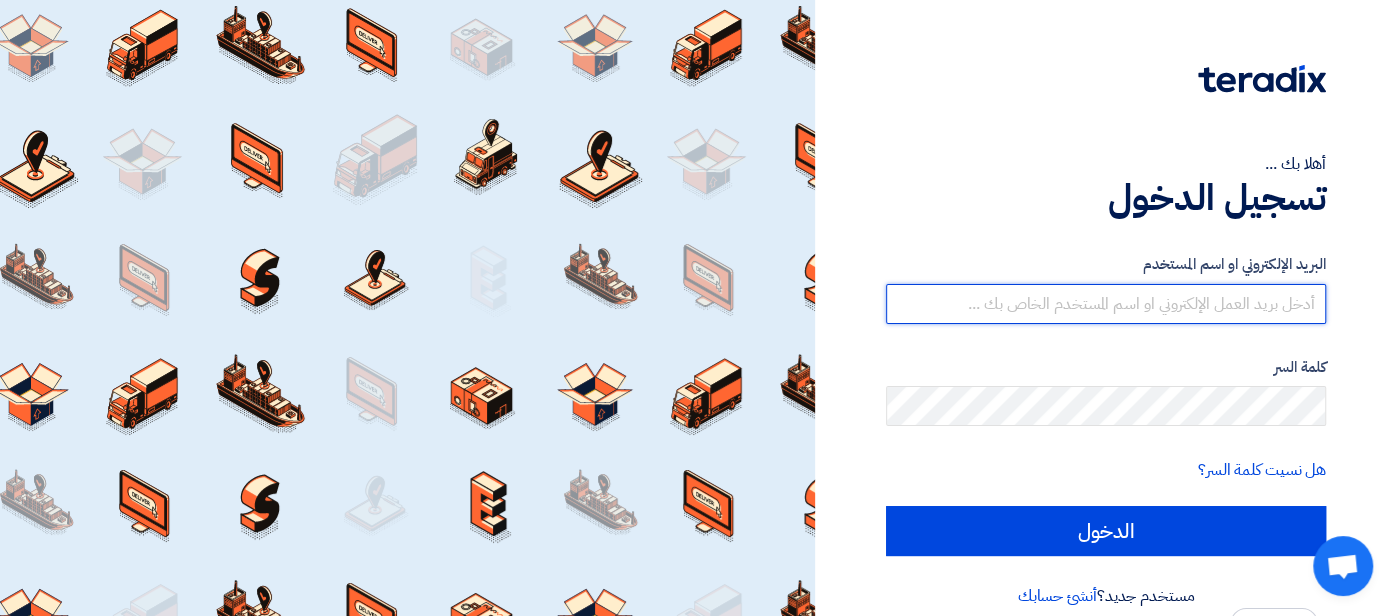 click at bounding box center [1106, 304] 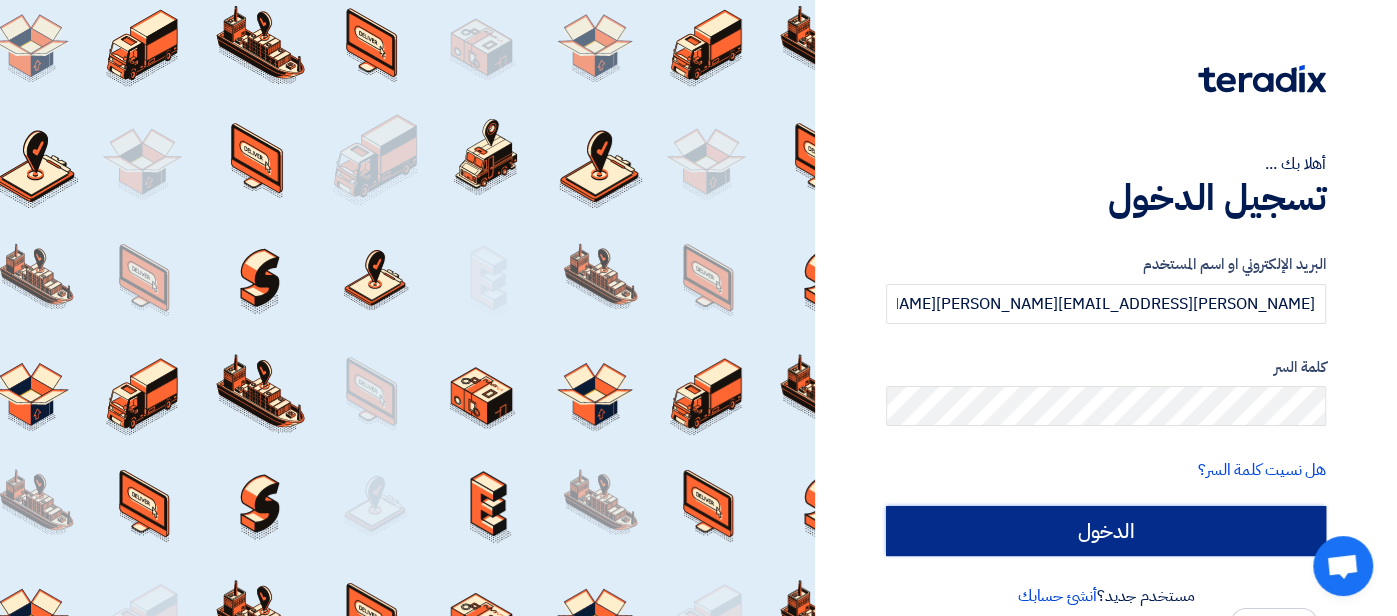 click on "الدخول" 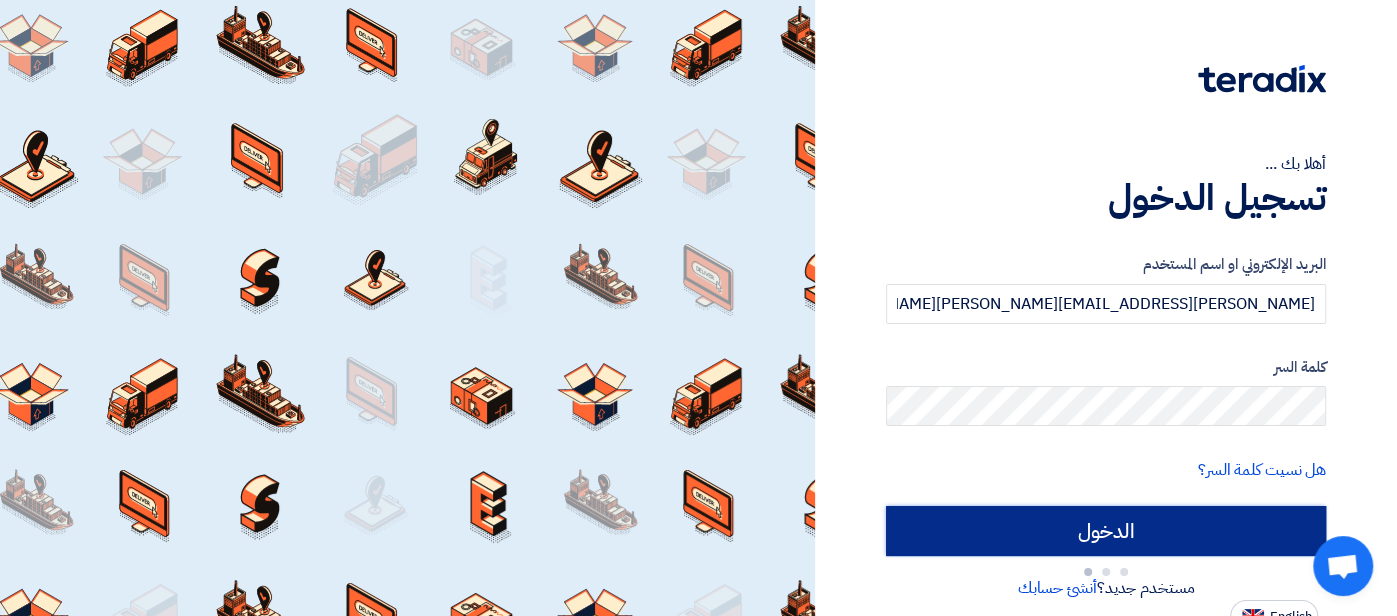 type on "Sign in" 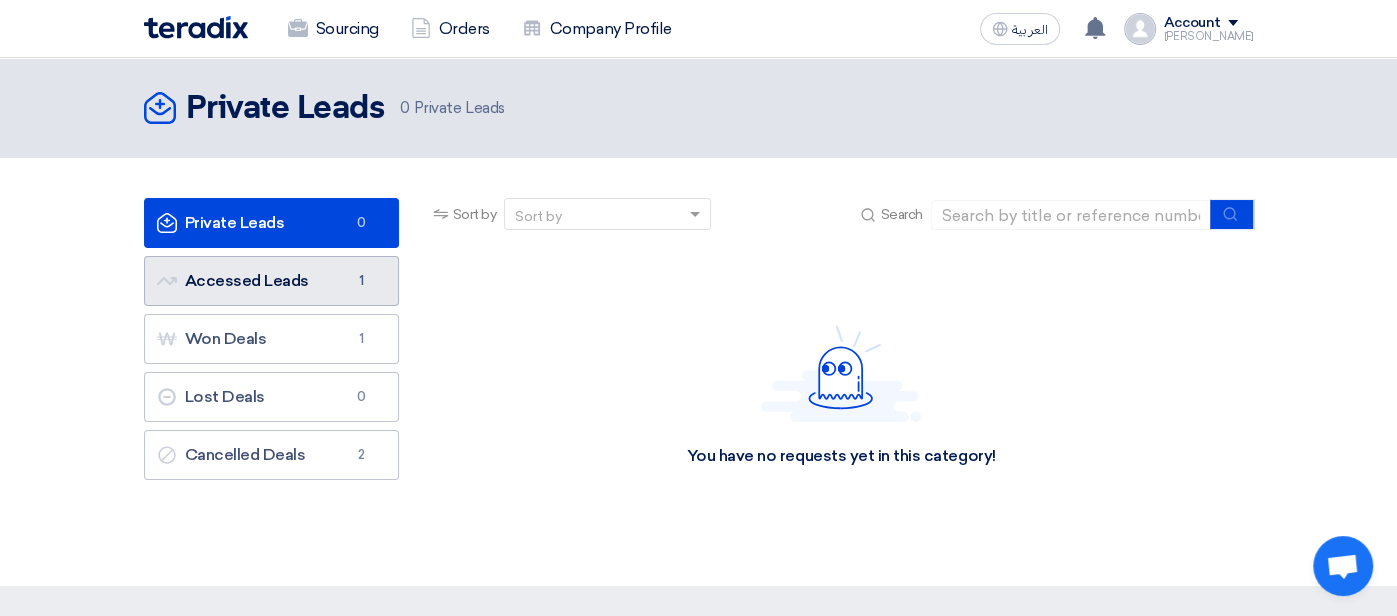 click on "Accessed Leads
Accessed Leads
1" 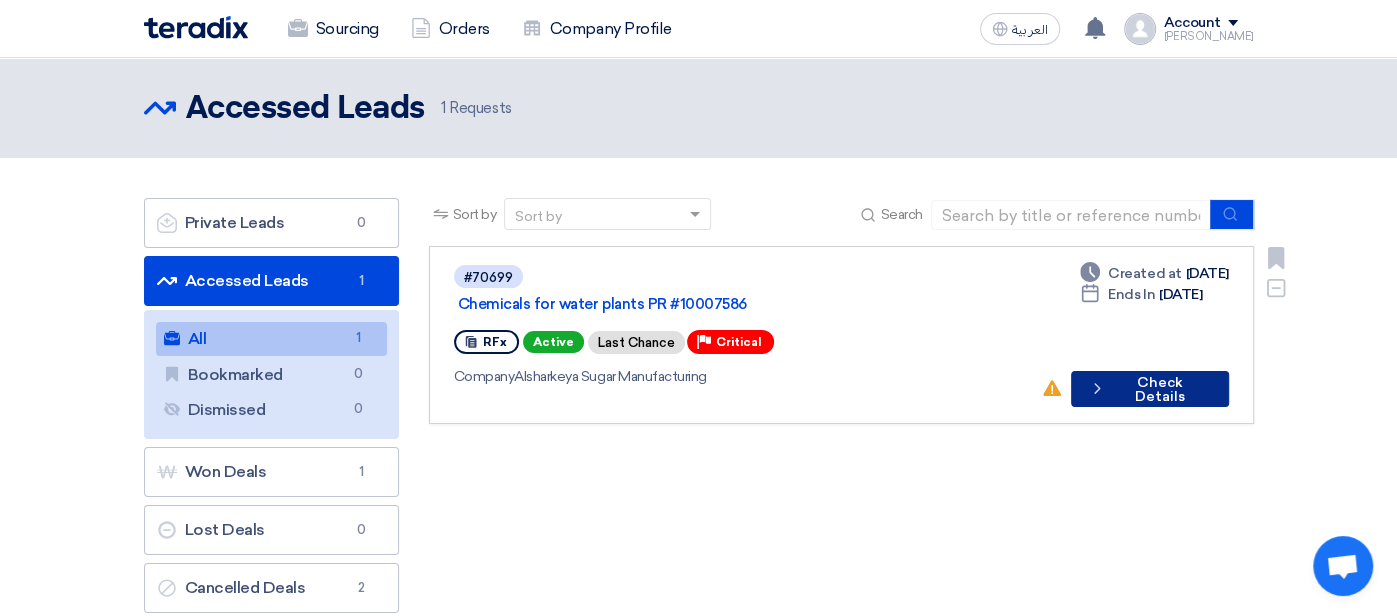 click on "Check details
Check Details" 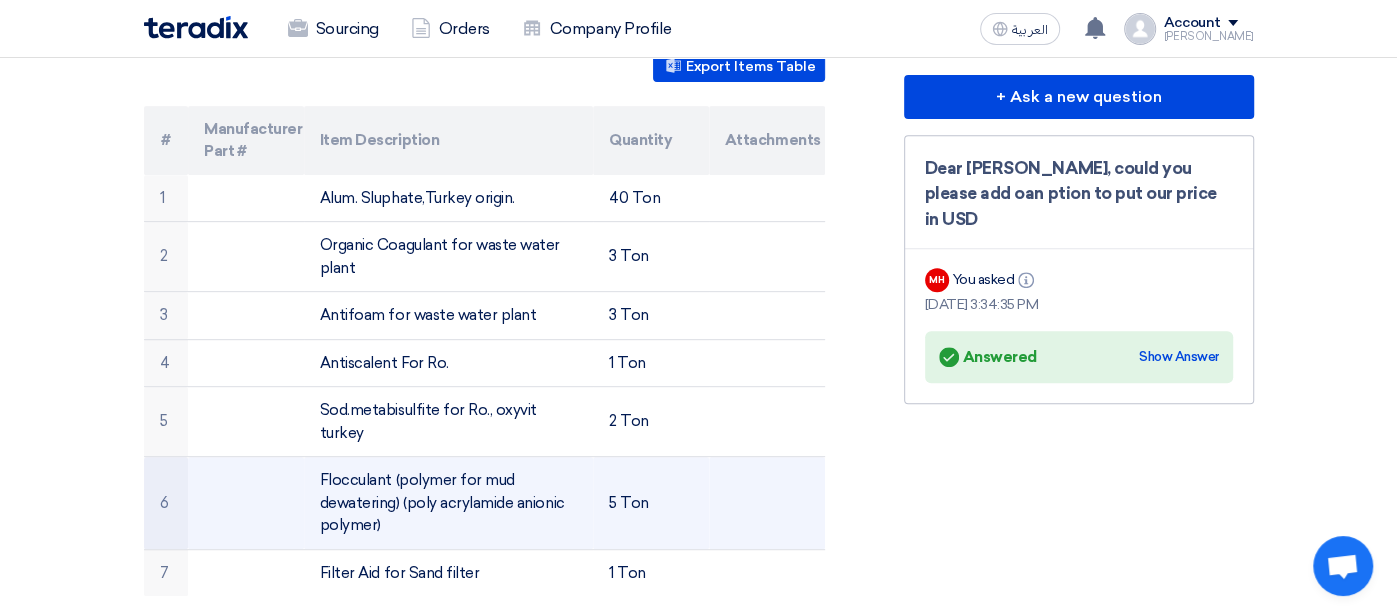 scroll, scrollTop: 503, scrollLeft: 0, axis: vertical 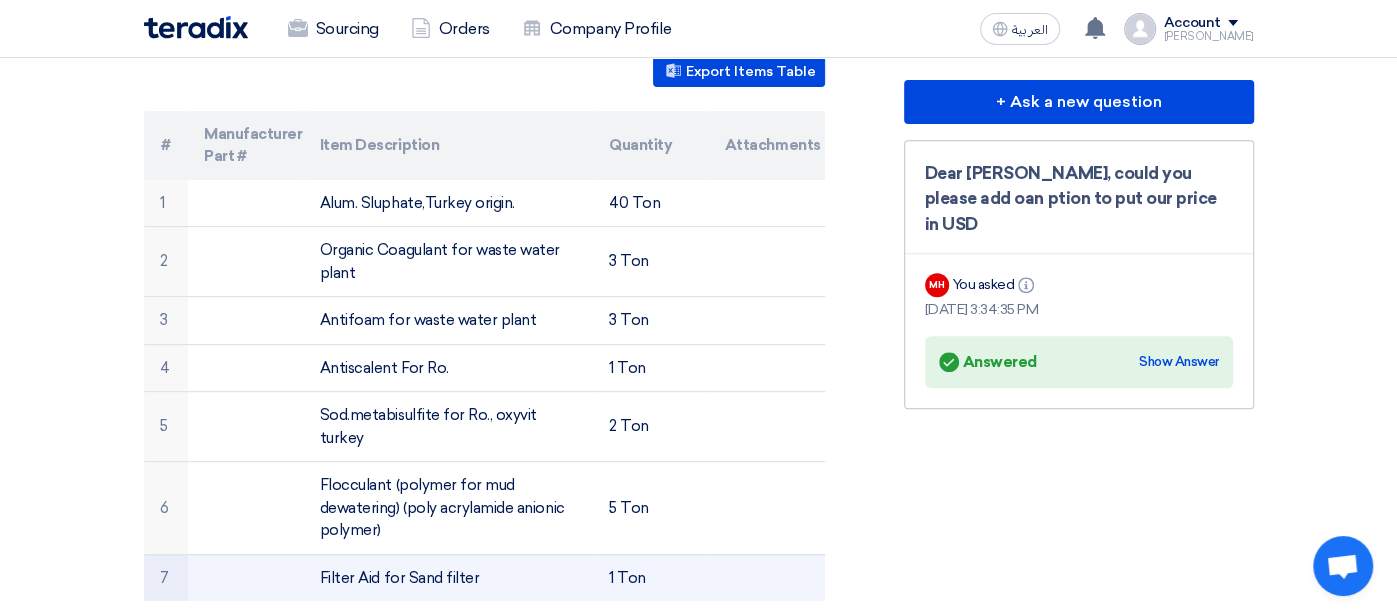 drag, startPoint x: 313, startPoint y: 552, endPoint x: 462, endPoint y: 552, distance: 149 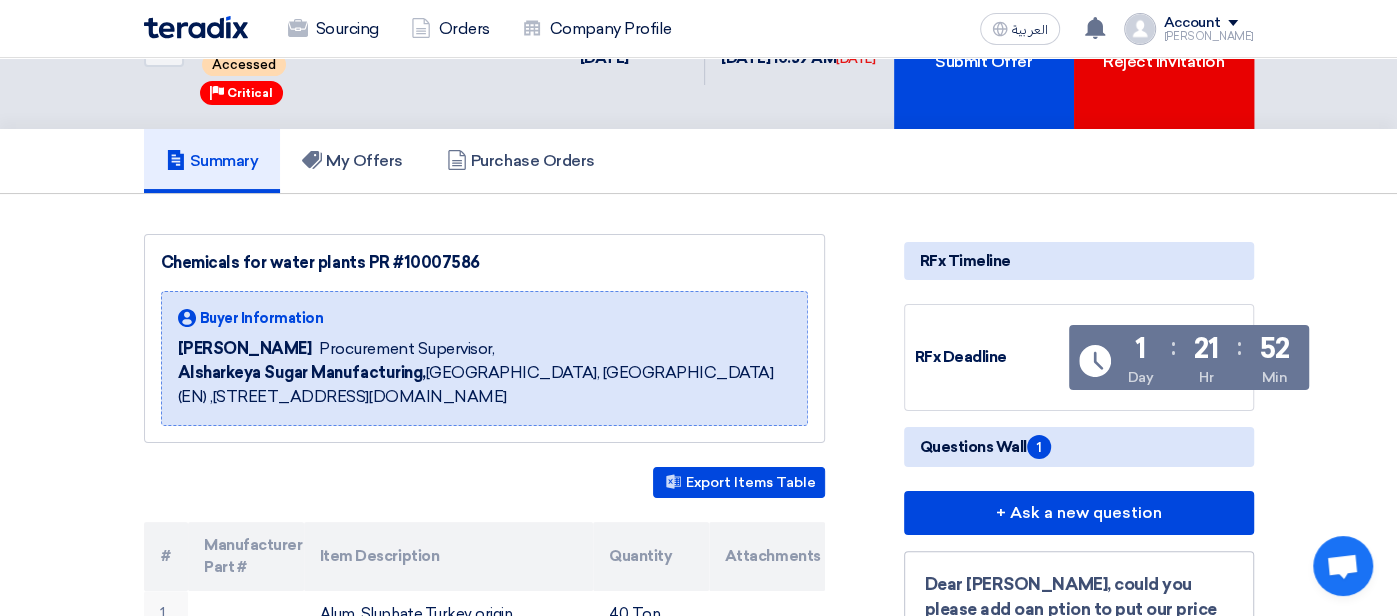 scroll, scrollTop: 88, scrollLeft: 0, axis: vertical 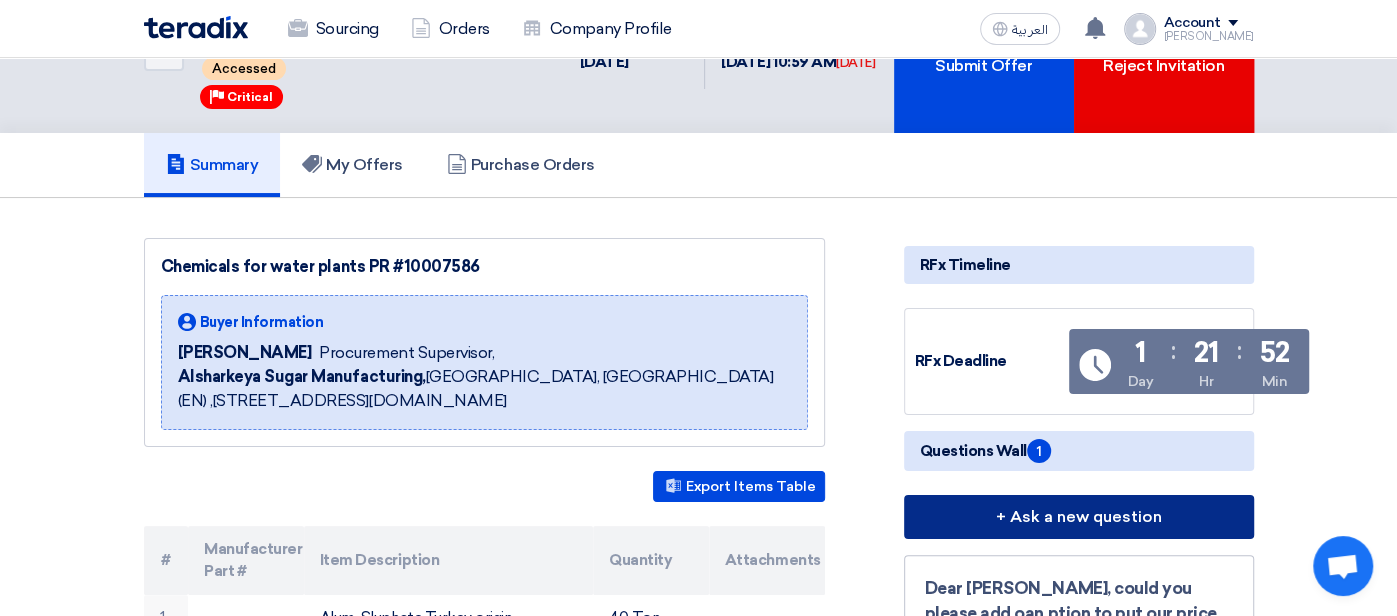 click on "+ Ask a new question" 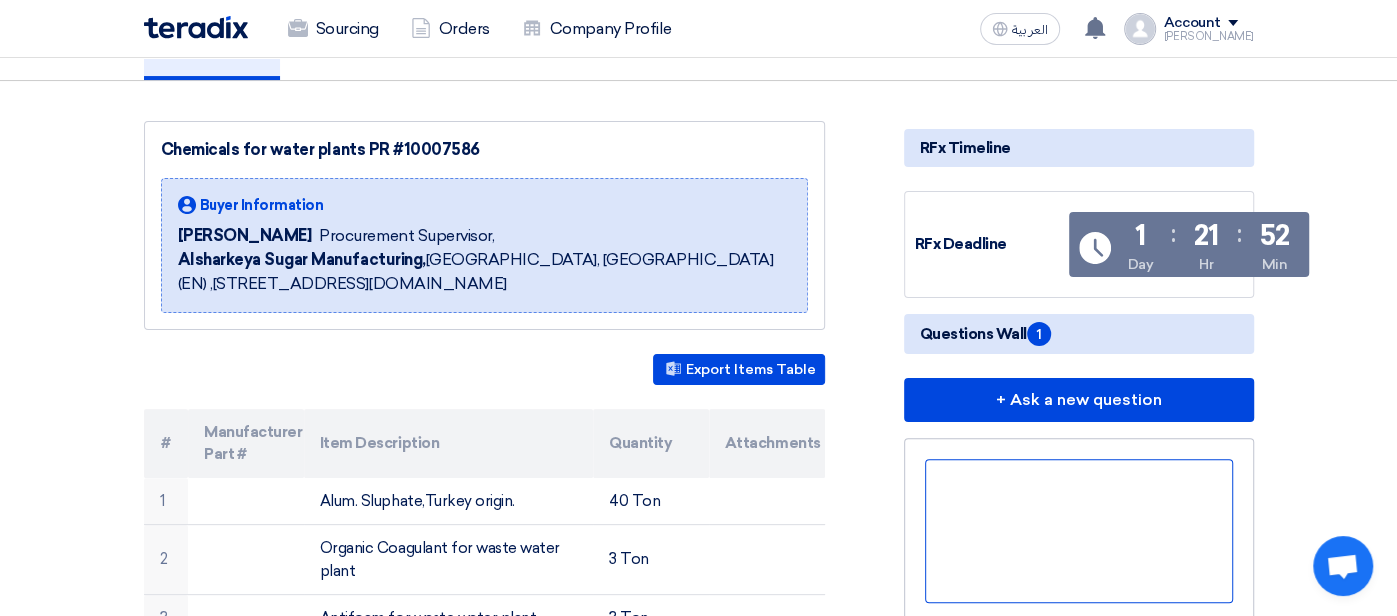 click 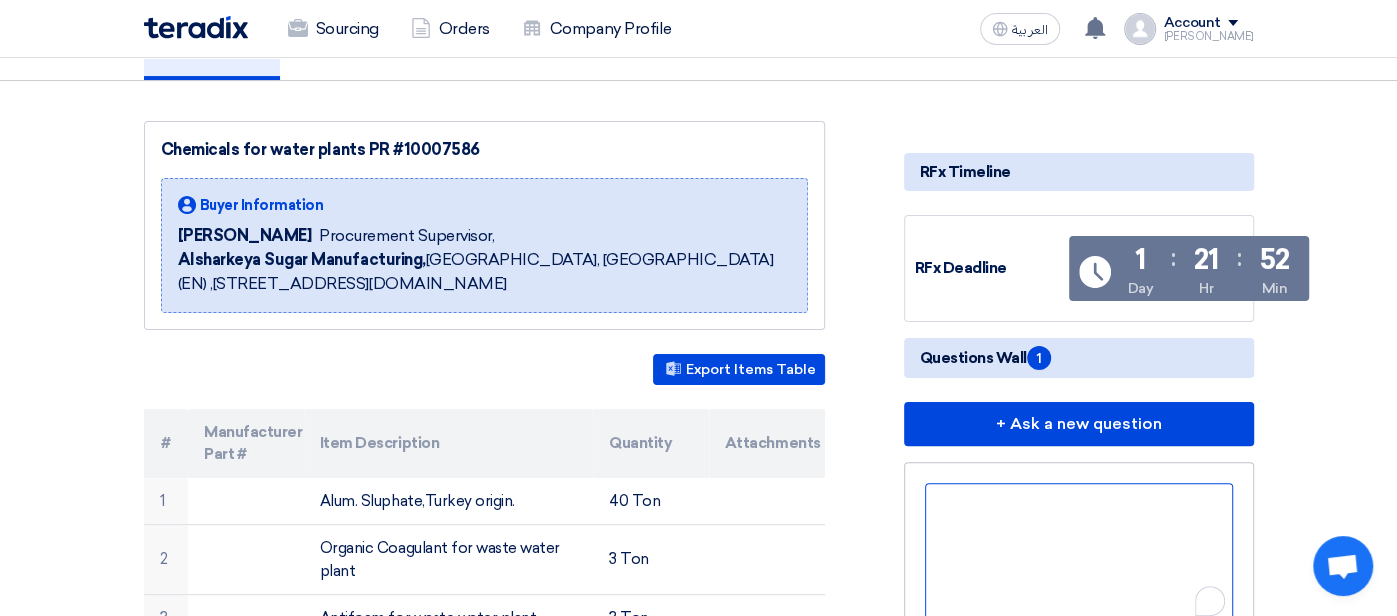 scroll, scrollTop: 229, scrollLeft: 0, axis: vertical 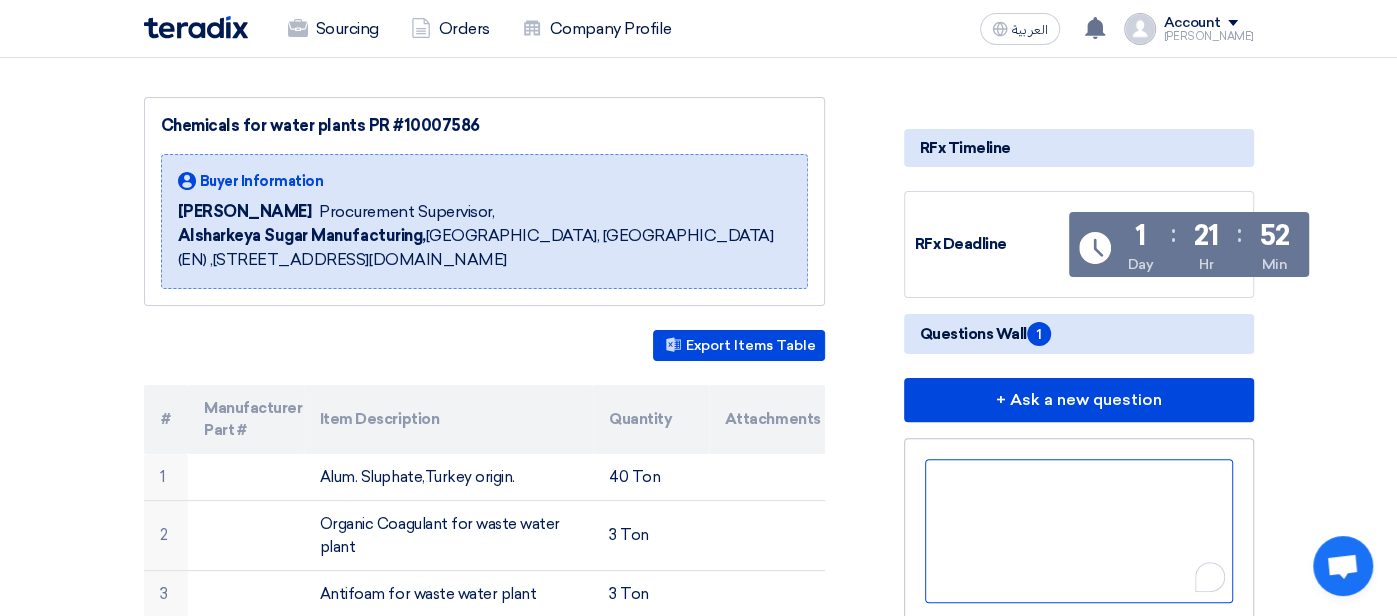 type 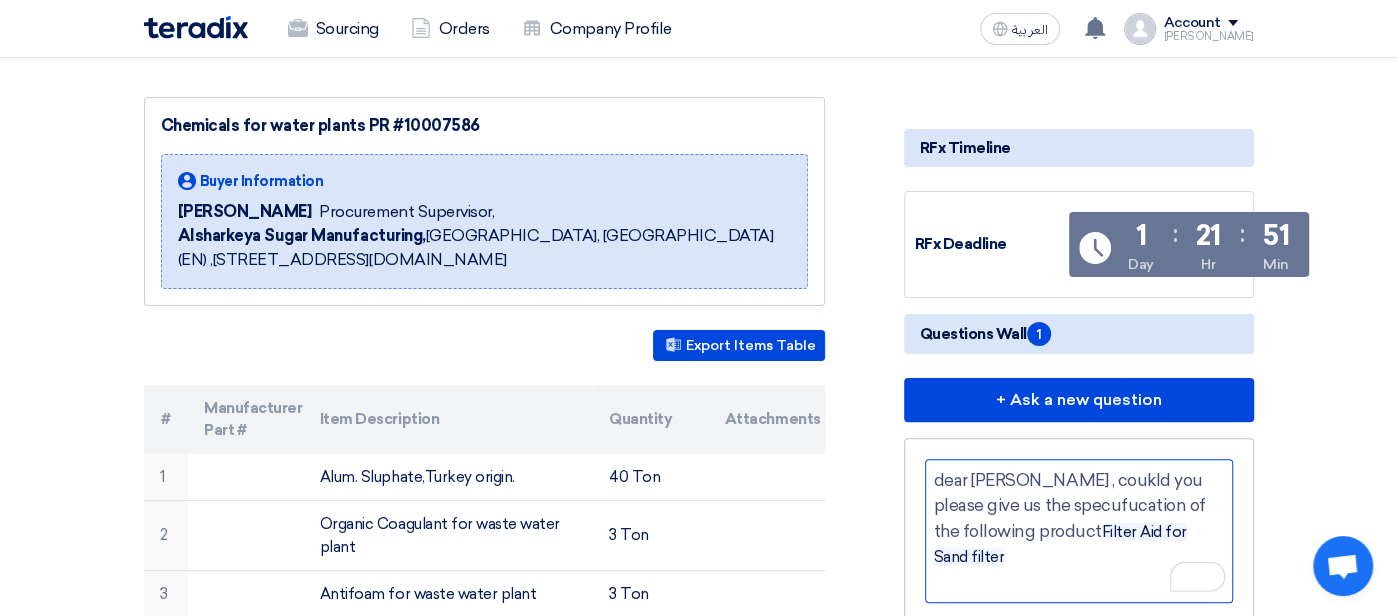 click on "dear [PERSON_NAME] , coukld you please give us the specufucation of the following product  Filter Aid for Sand filter" 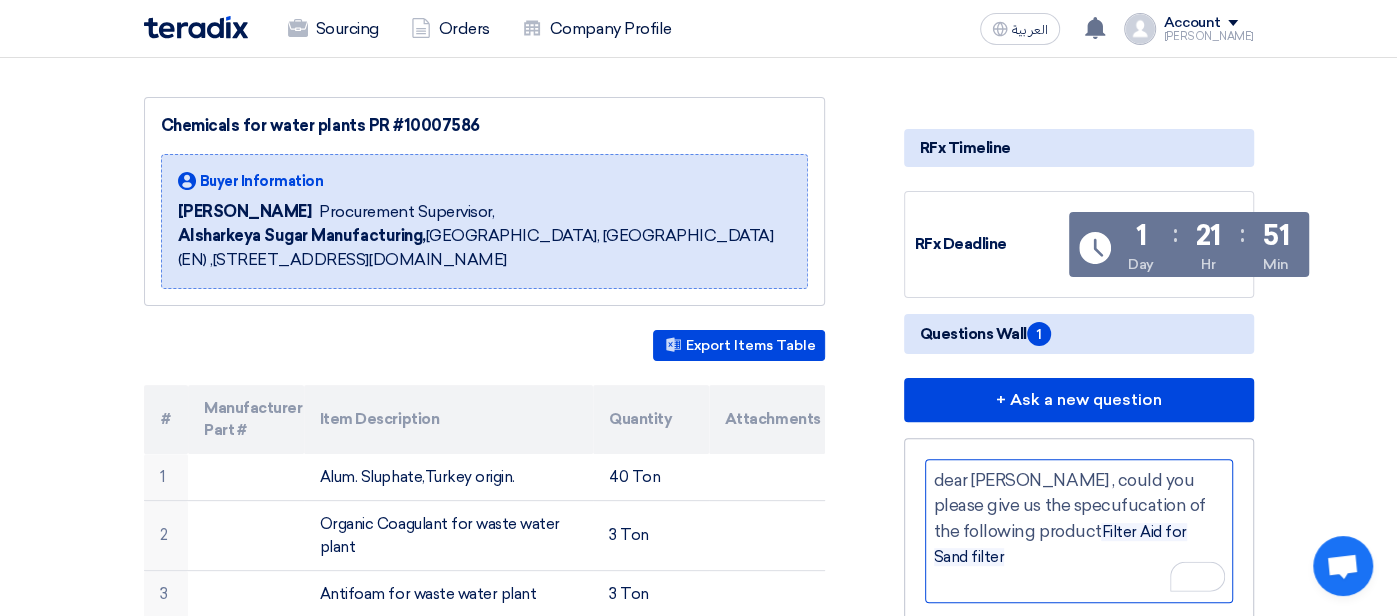 click on "dear [PERSON_NAME] , could you please give us the specufucation of the following product  Filter Aid for Sand filter" 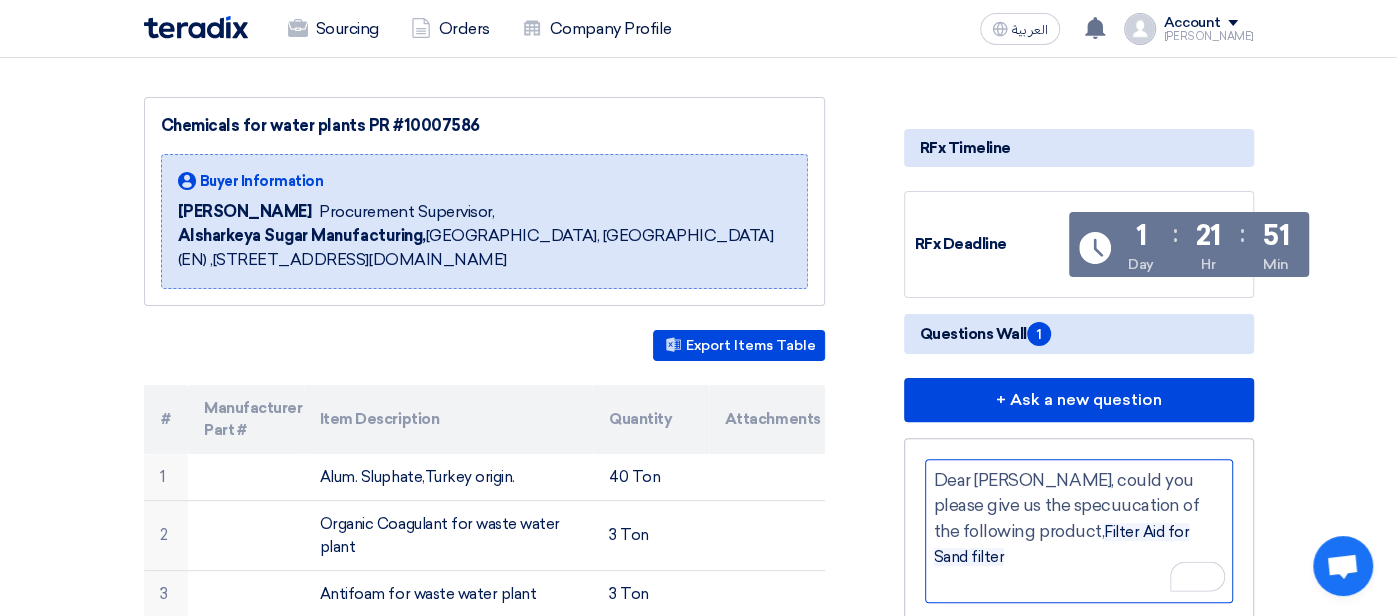 click on "Dear [PERSON_NAME], could you please give us the specuucation of the following product,  Filter Aid for Sand filter" 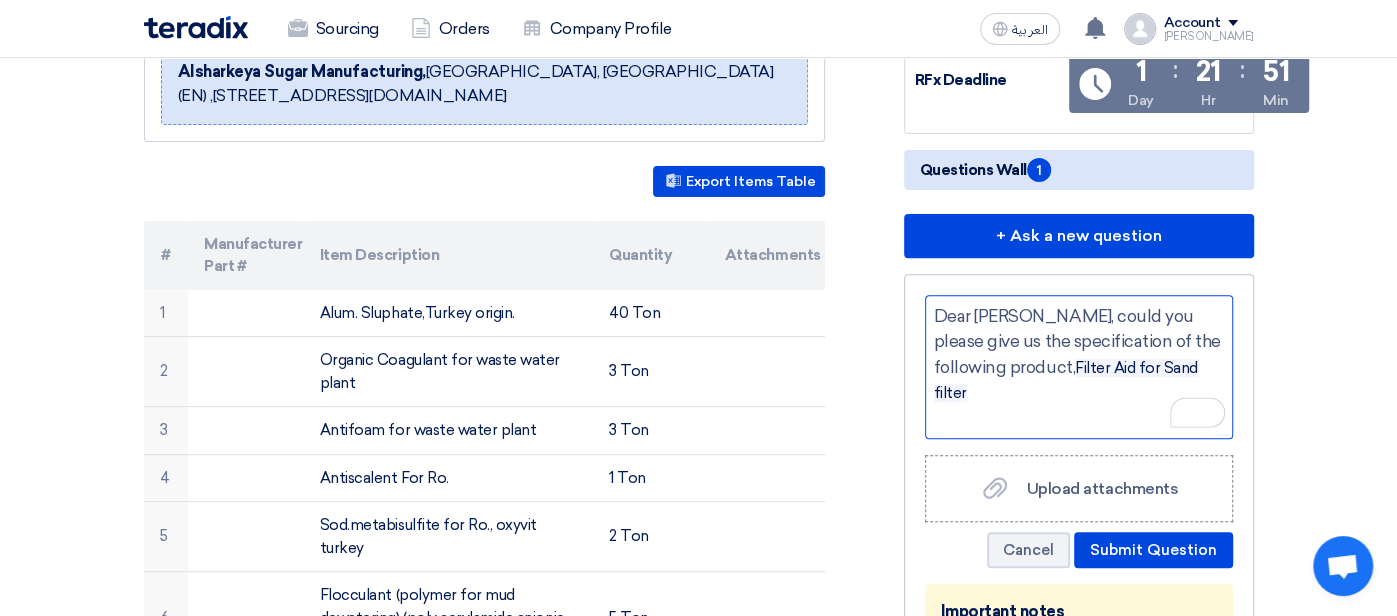 scroll, scrollTop: 421, scrollLeft: 0, axis: vertical 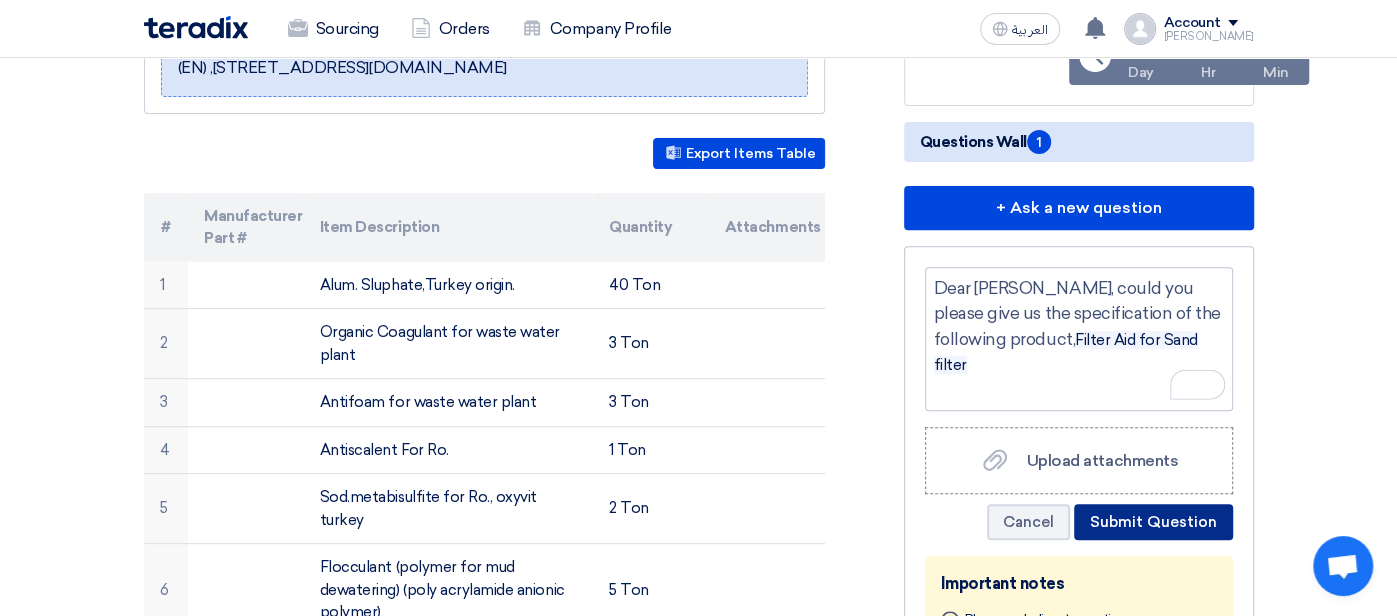 click on "Submit Question" 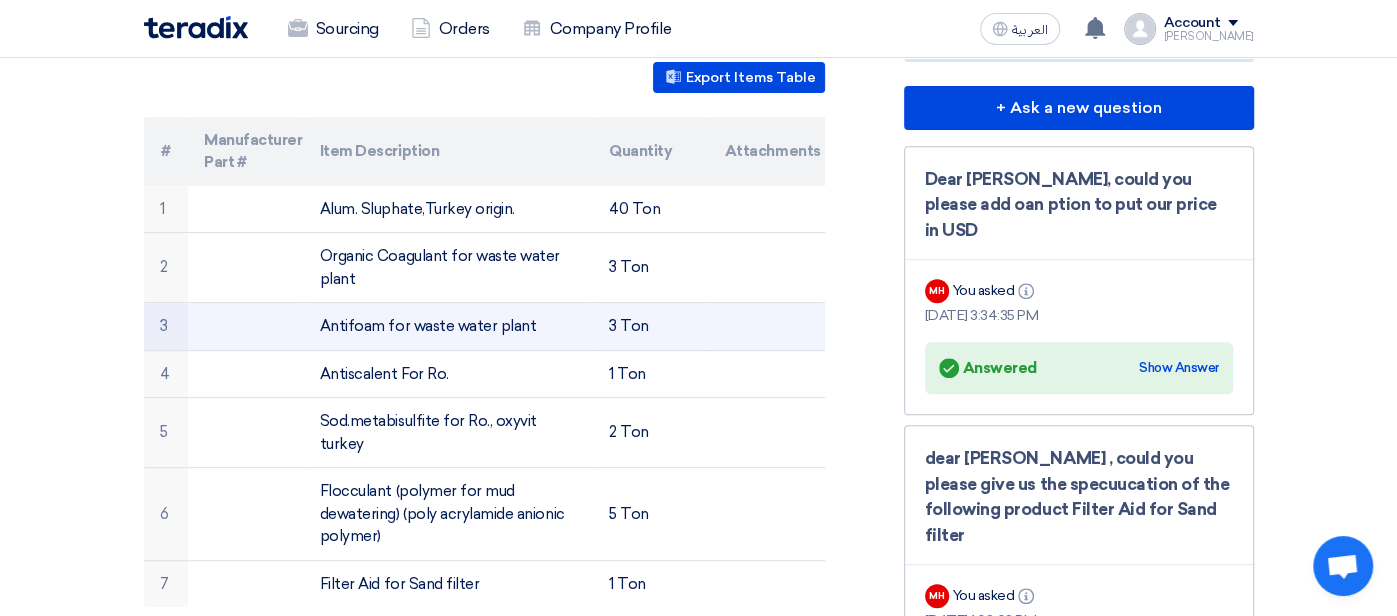 scroll, scrollTop: 498, scrollLeft: 0, axis: vertical 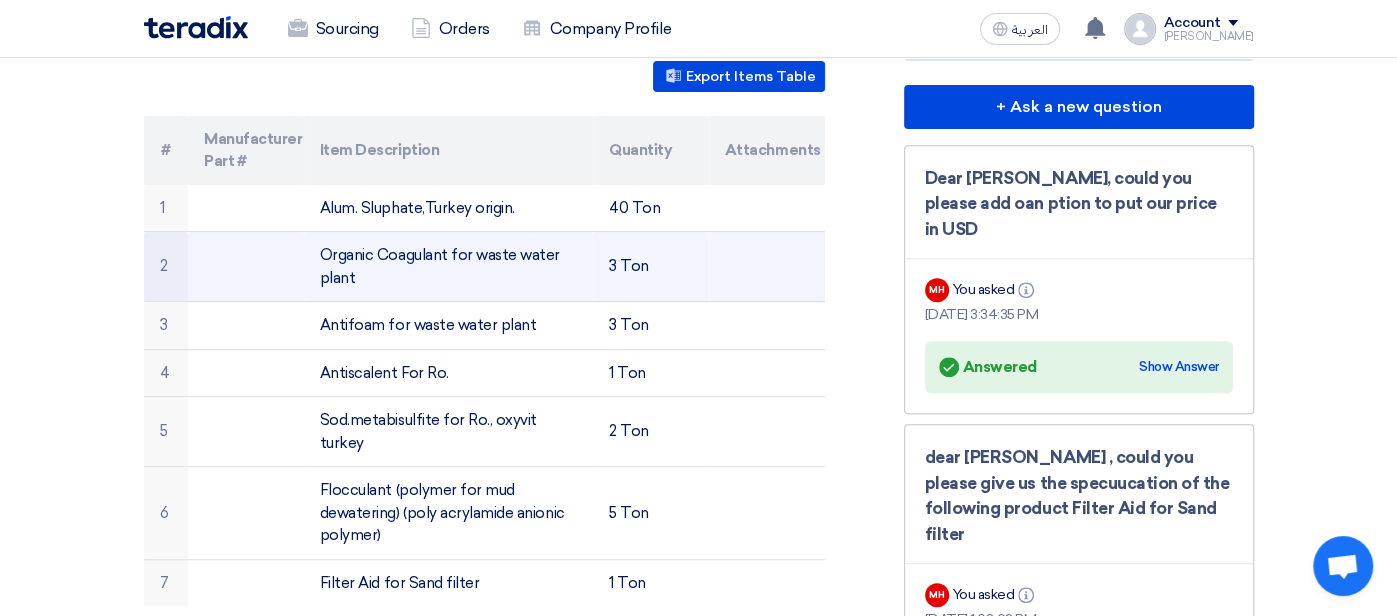 drag, startPoint x: 366, startPoint y: 275, endPoint x: 300, endPoint y: 251, distance: 70.2282 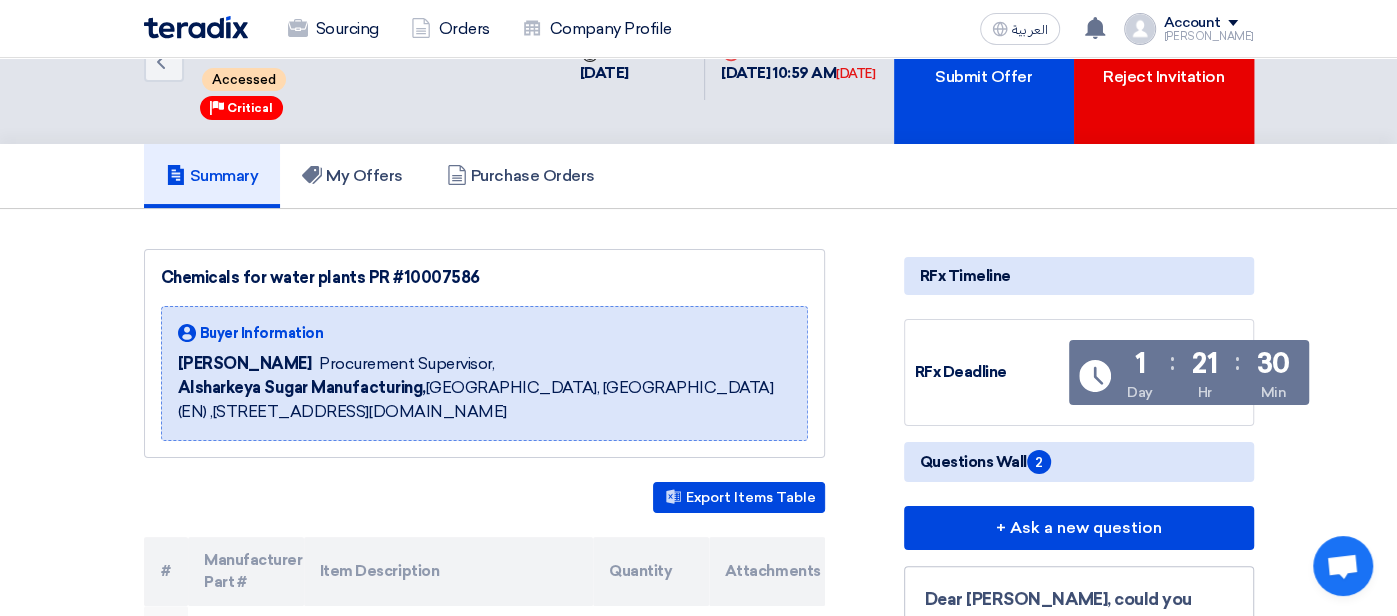scroll, scrollTop: 0, scrollLeft: 0, axis: both 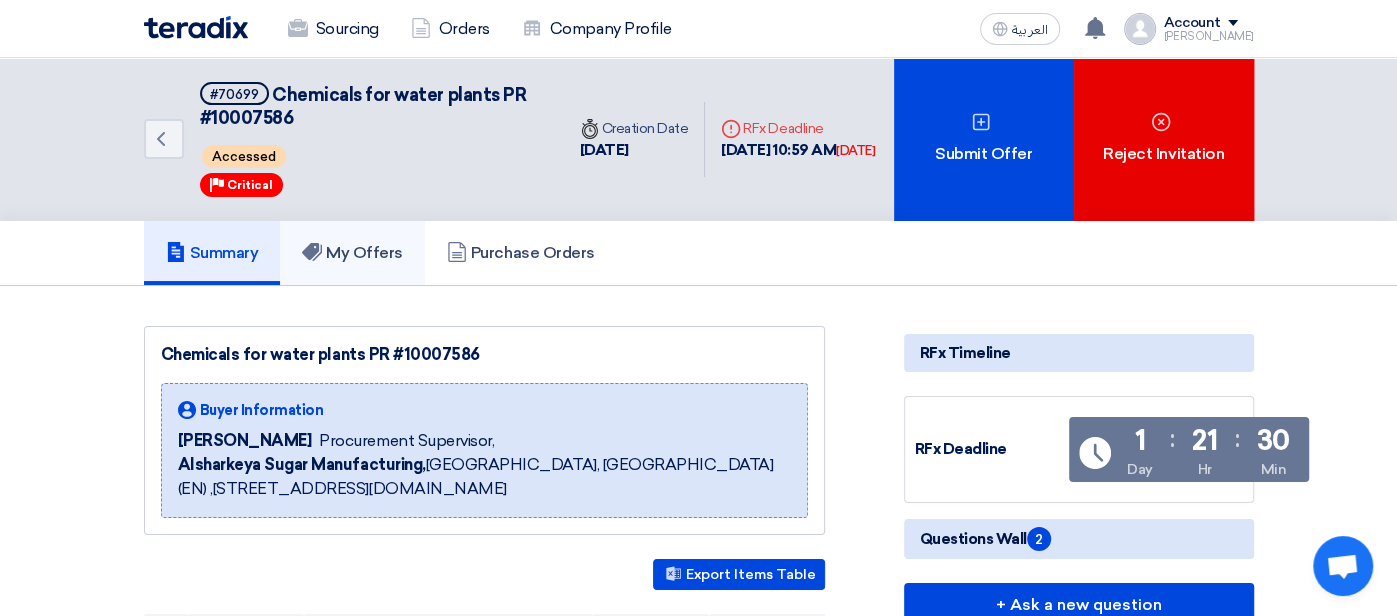 click on "My Offers" 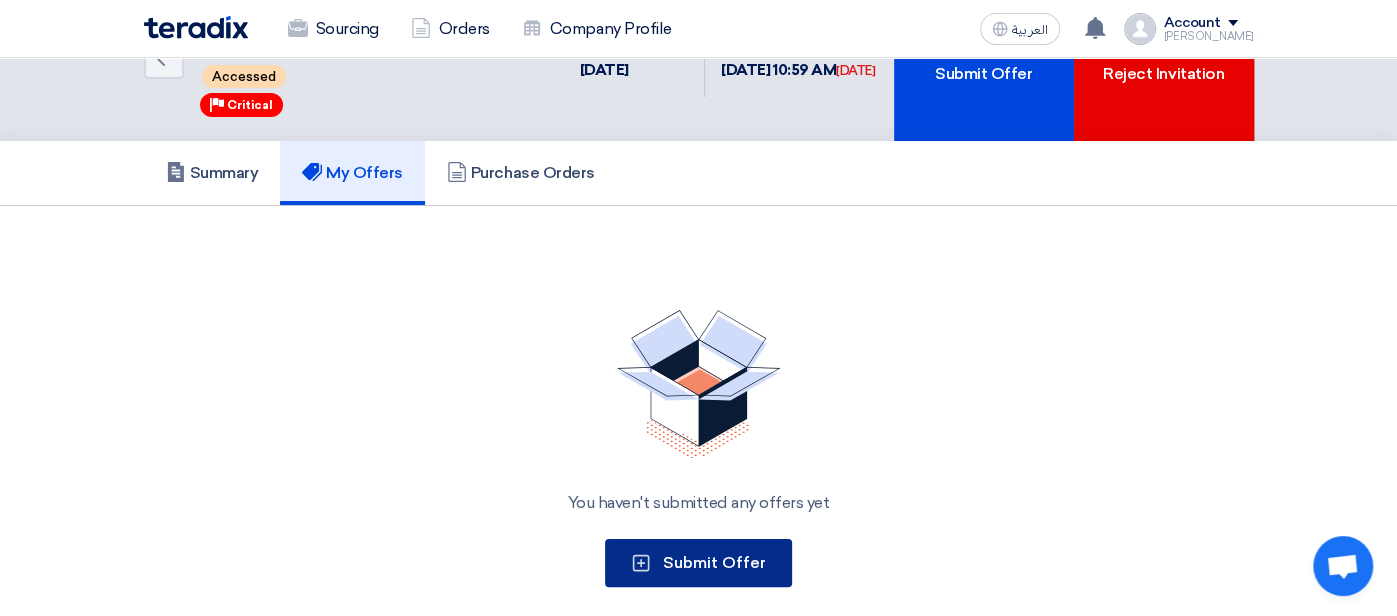 scroll, scrollTop: 87, scrollLeft: 0, axis: vertical 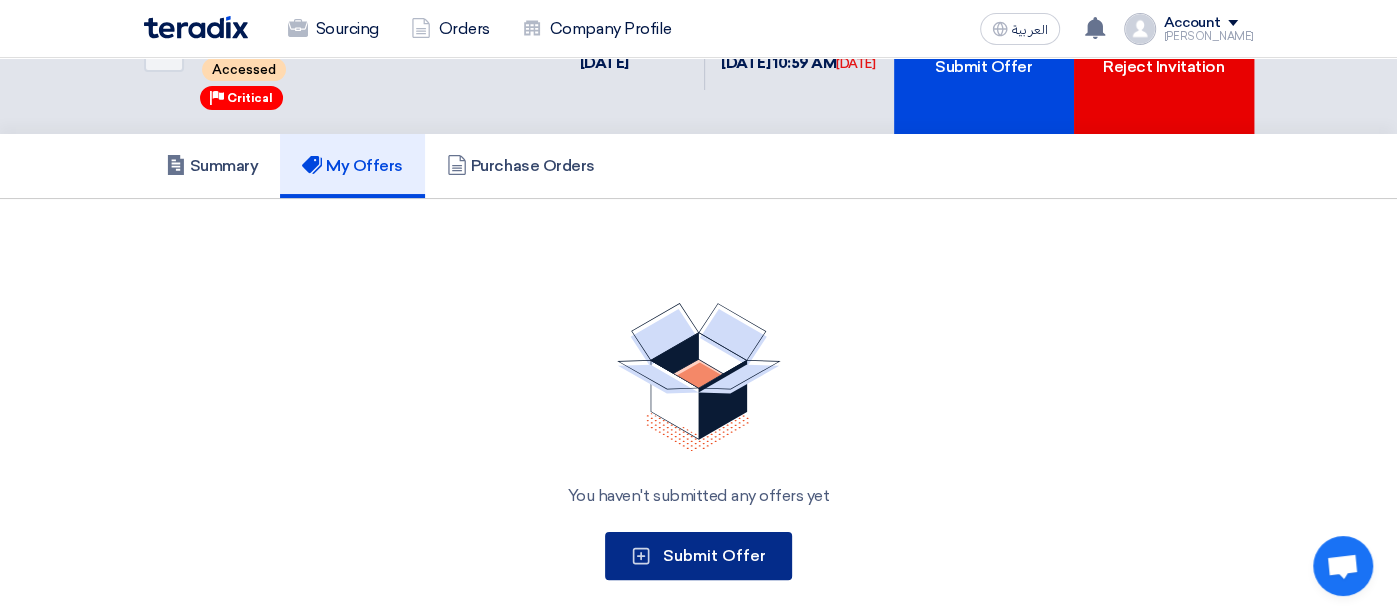 click on "Submit Offer" 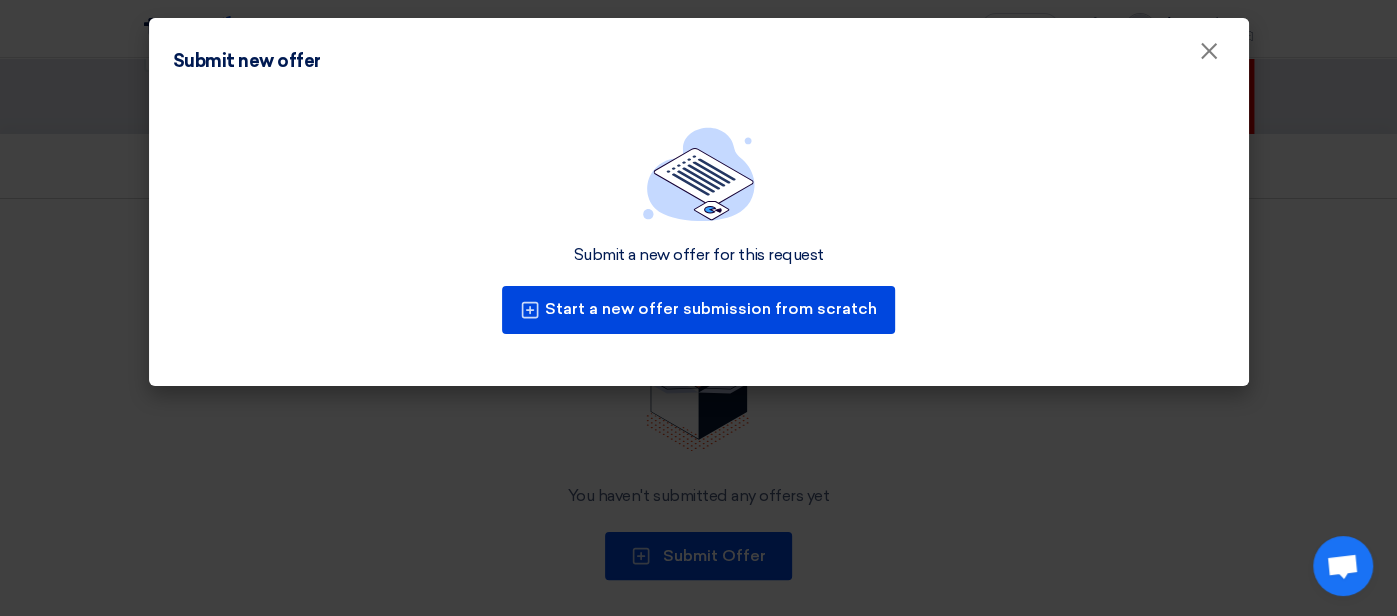 scroll, scrollTop: 0, scrollLeft: 0, axis: both 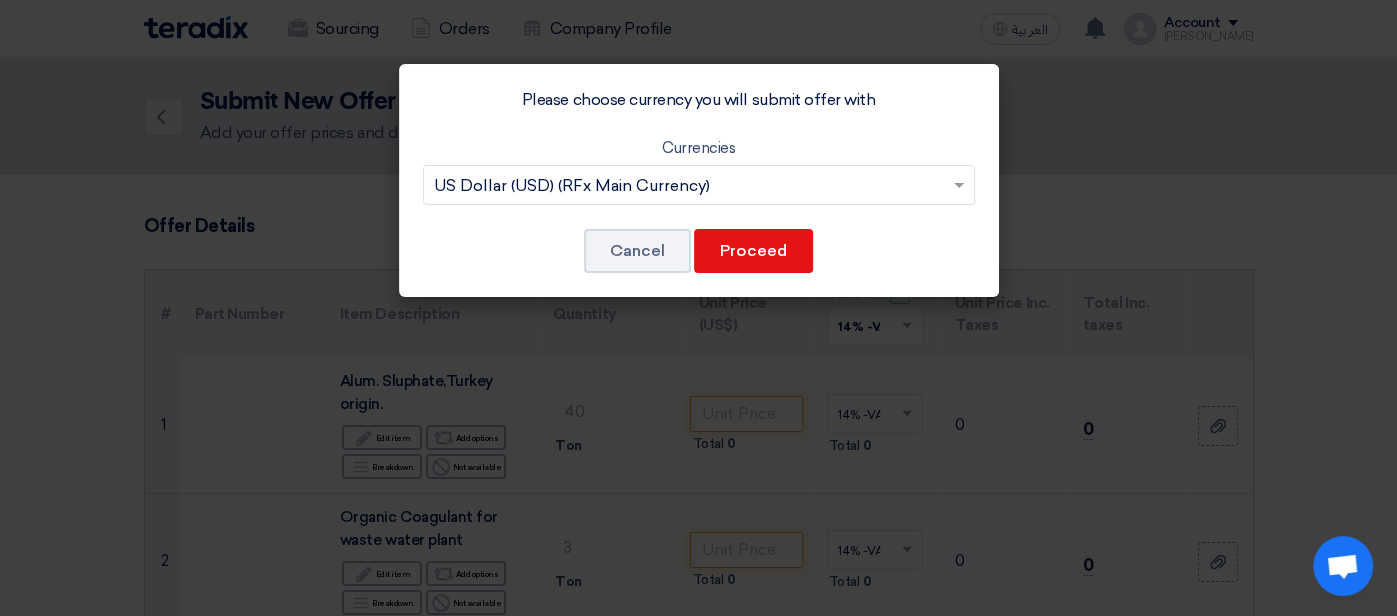 click 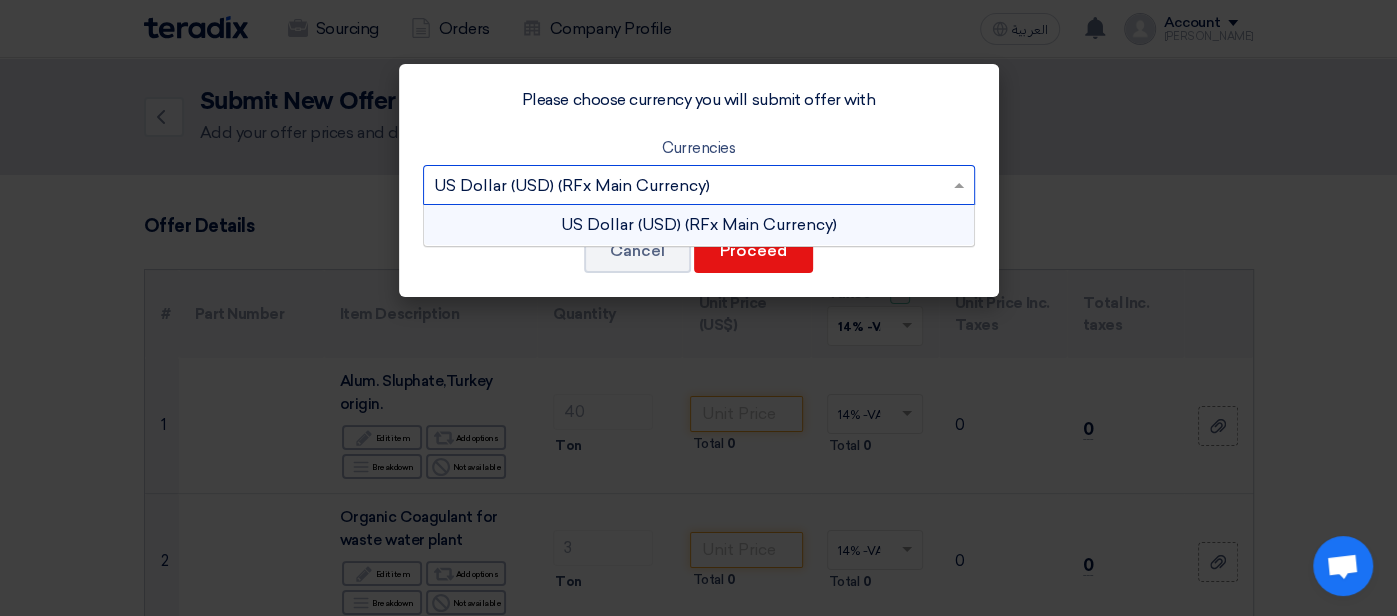 click 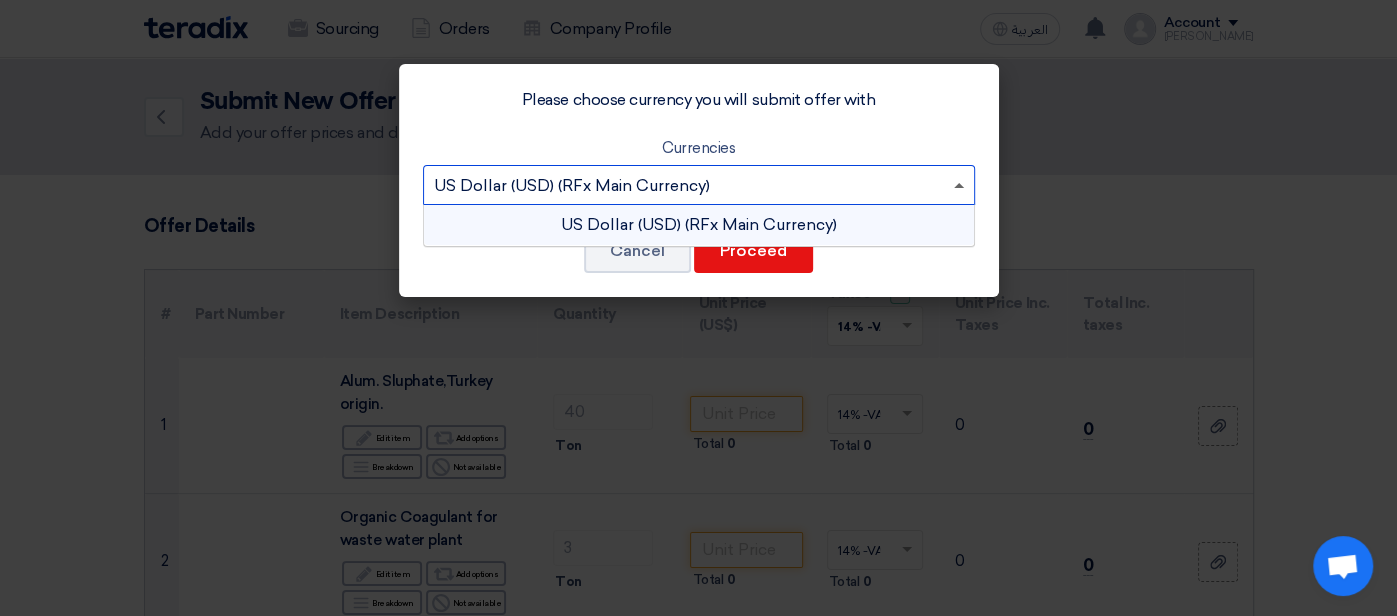 click 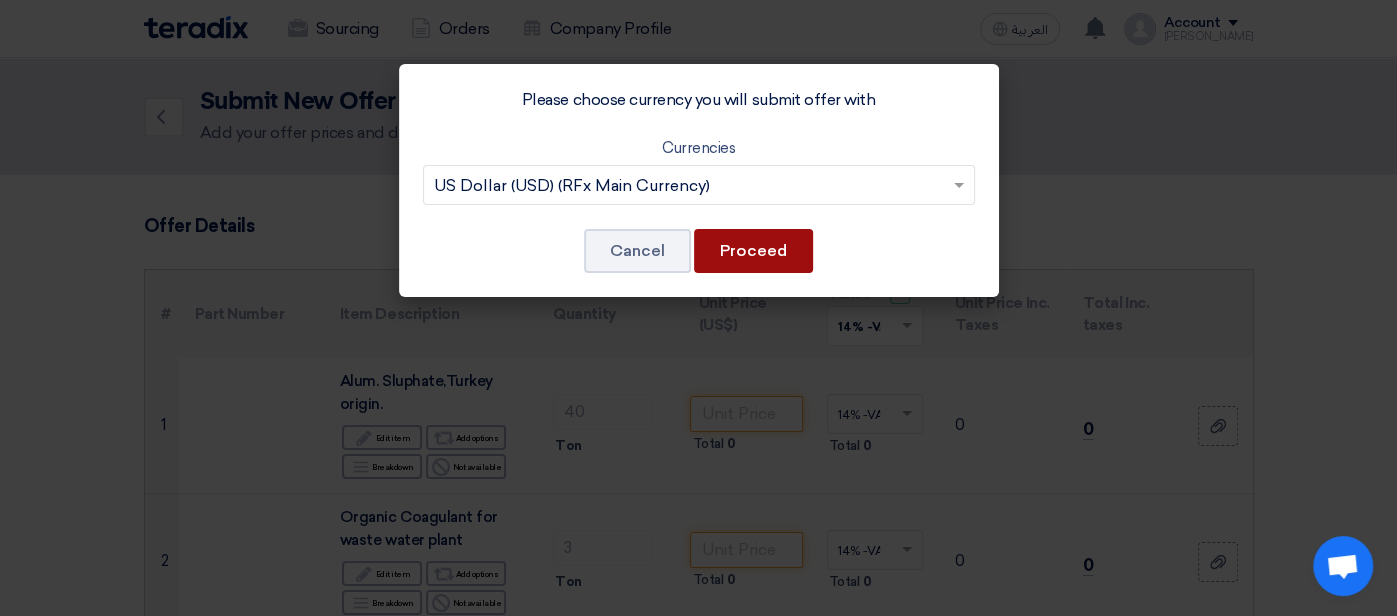 click on "Proceed" 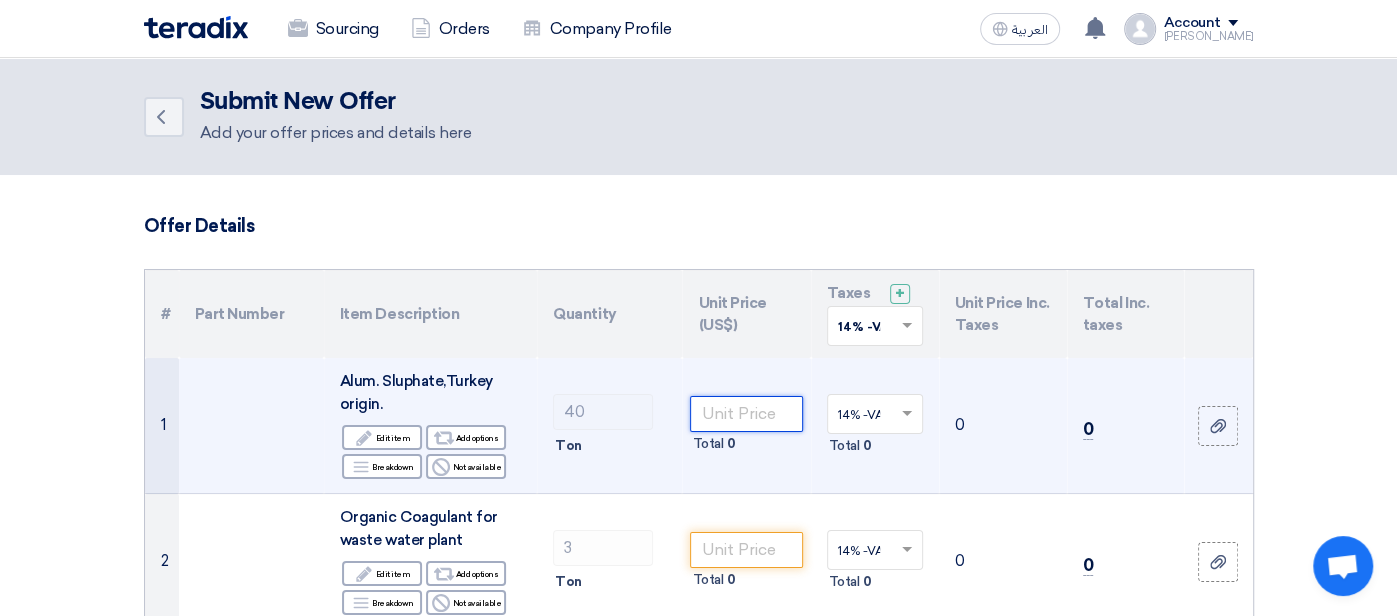 click 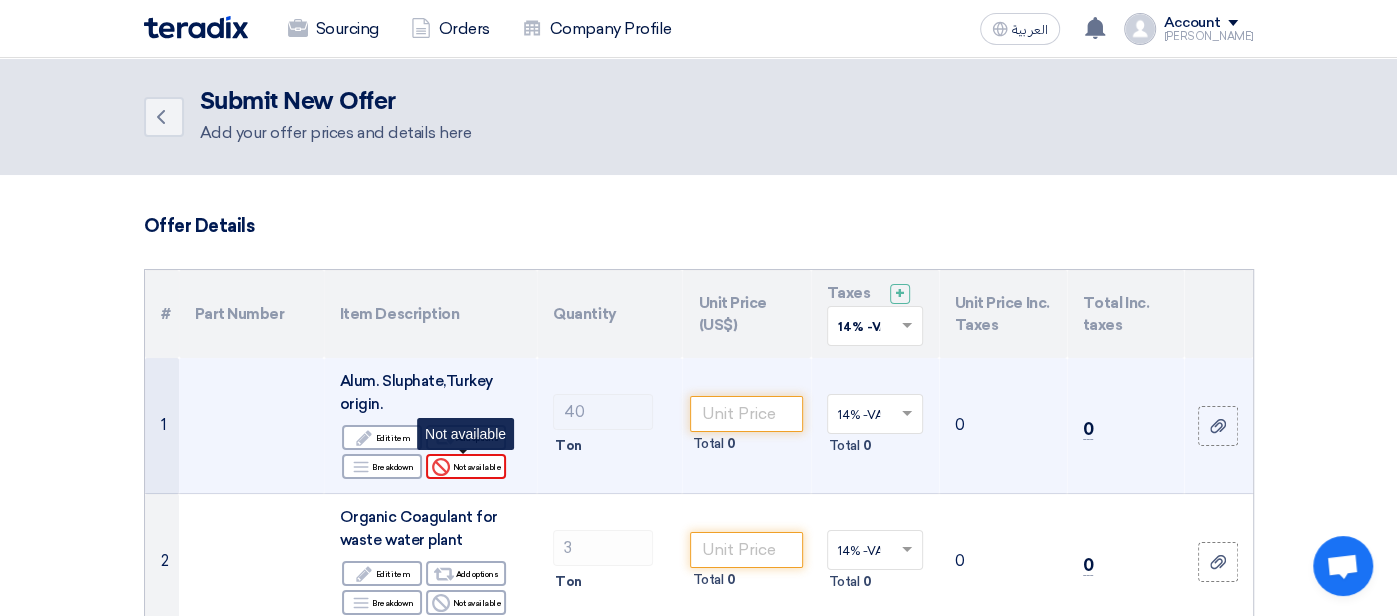 click on "Reject
Not available" 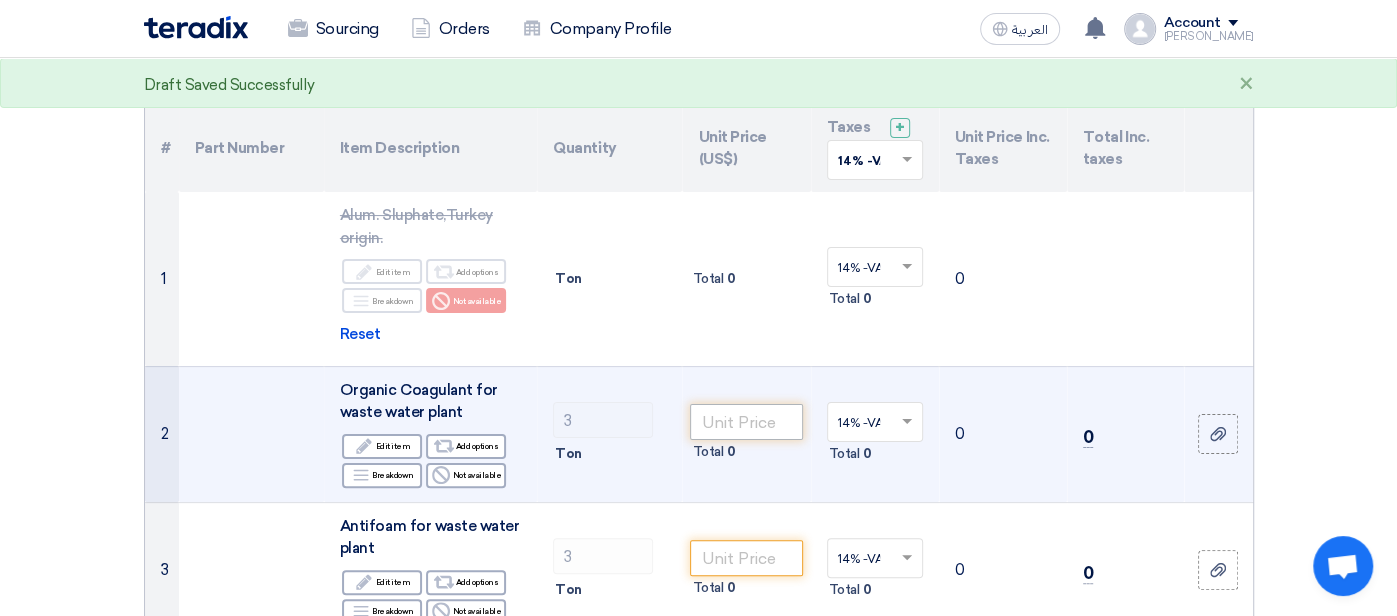 scroll, scrollTop: 167, scrollLeft: 0, axis: vertical 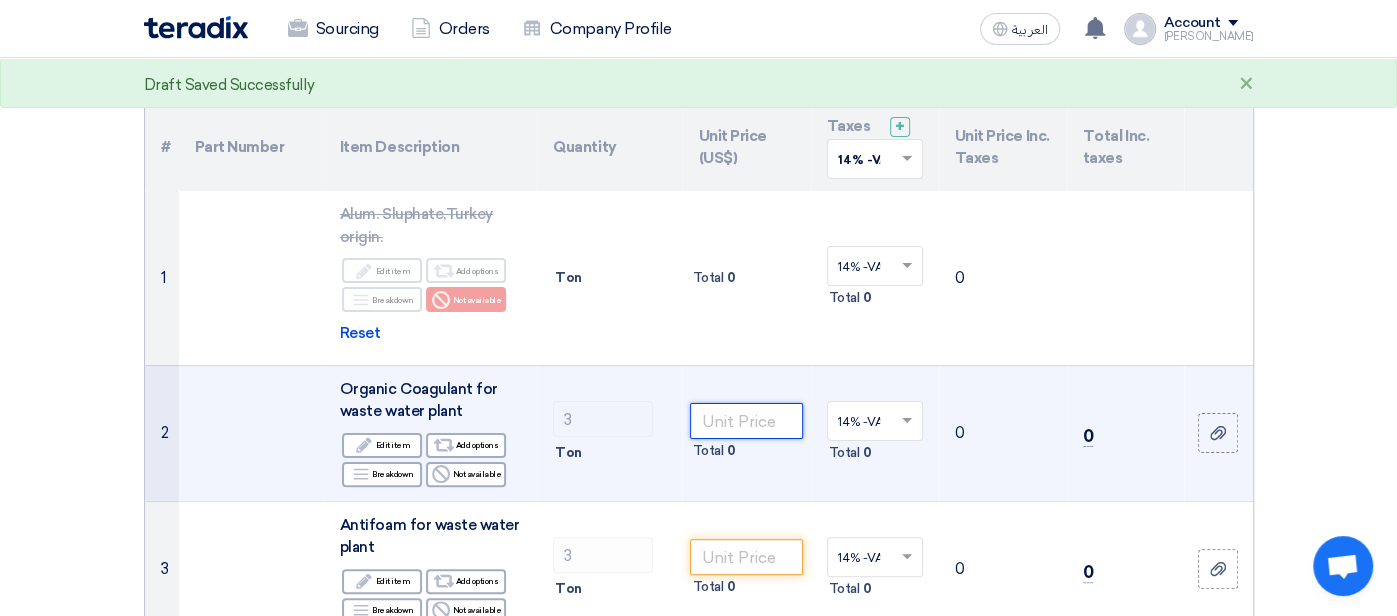 click 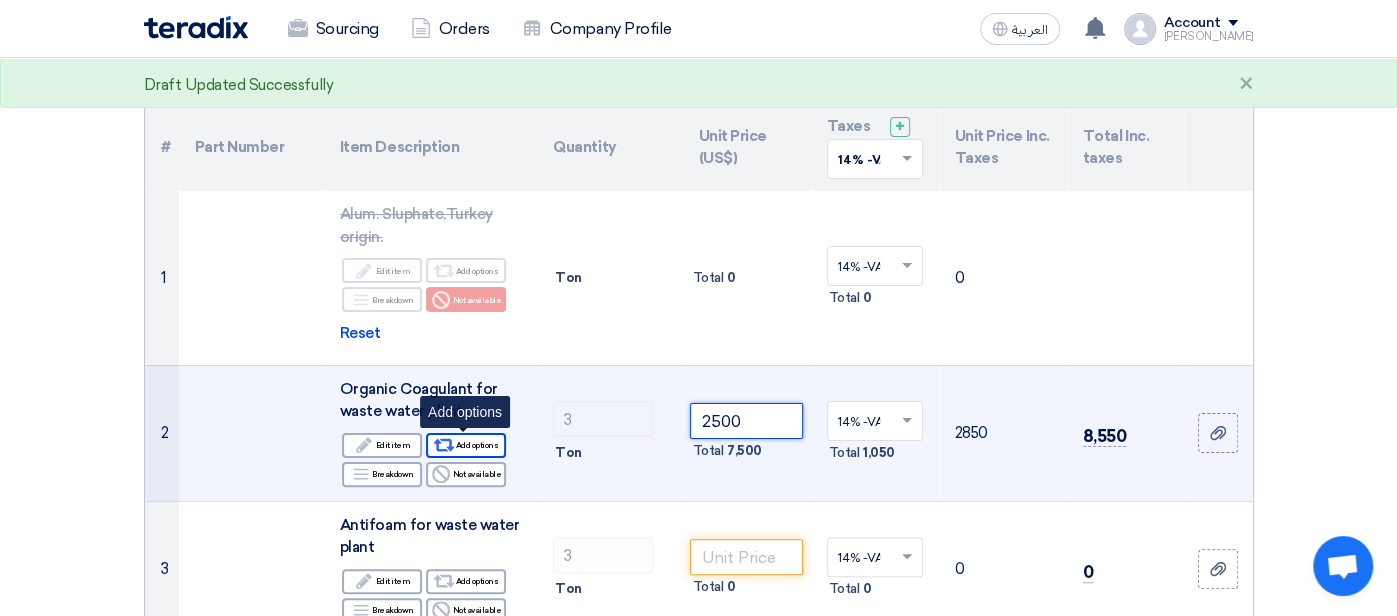 type on "2500" 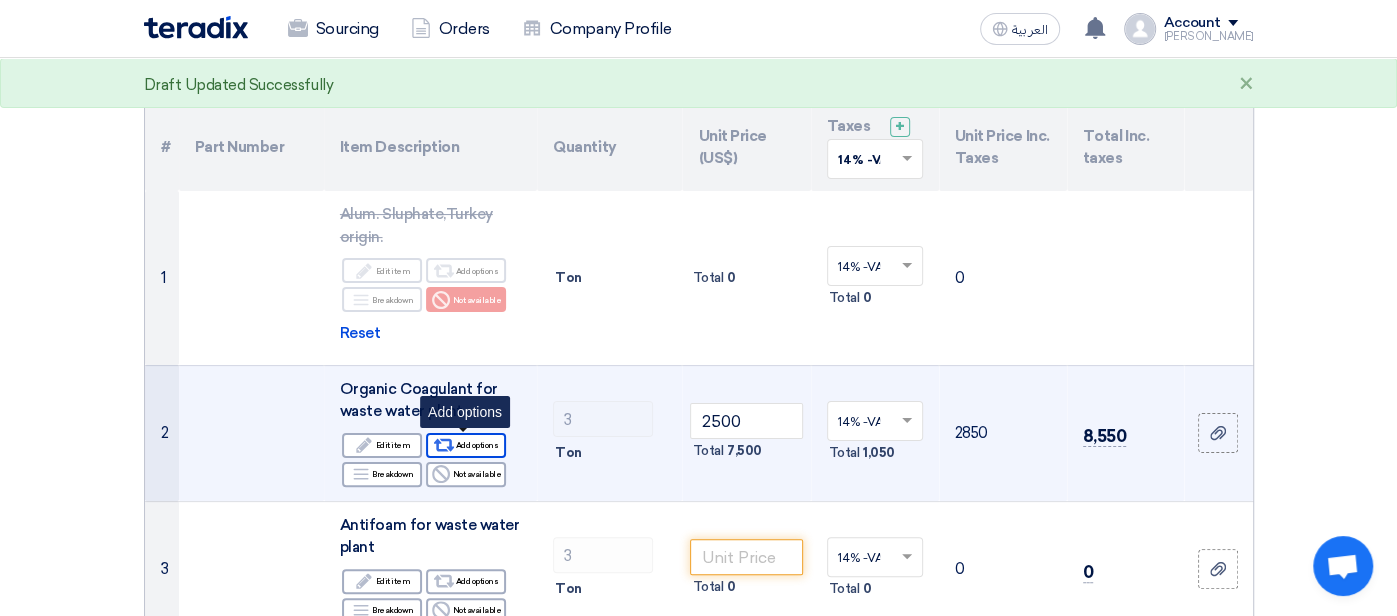 click on "Alternative
Add options" 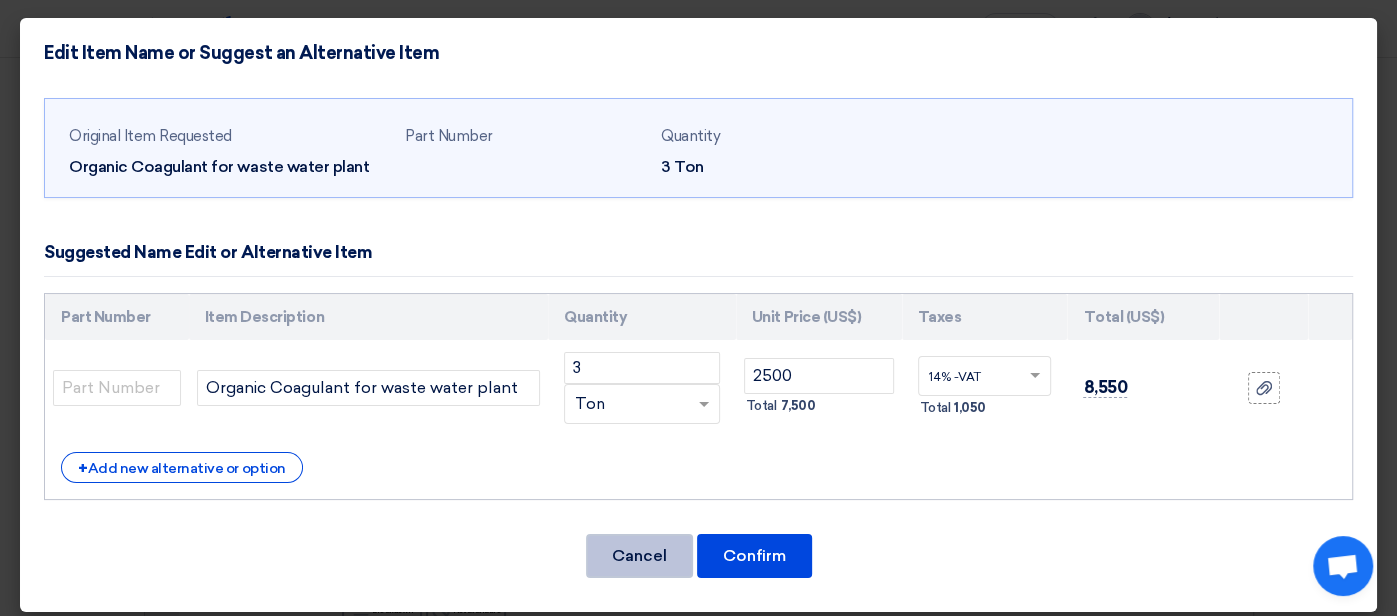 click on "Cancel" 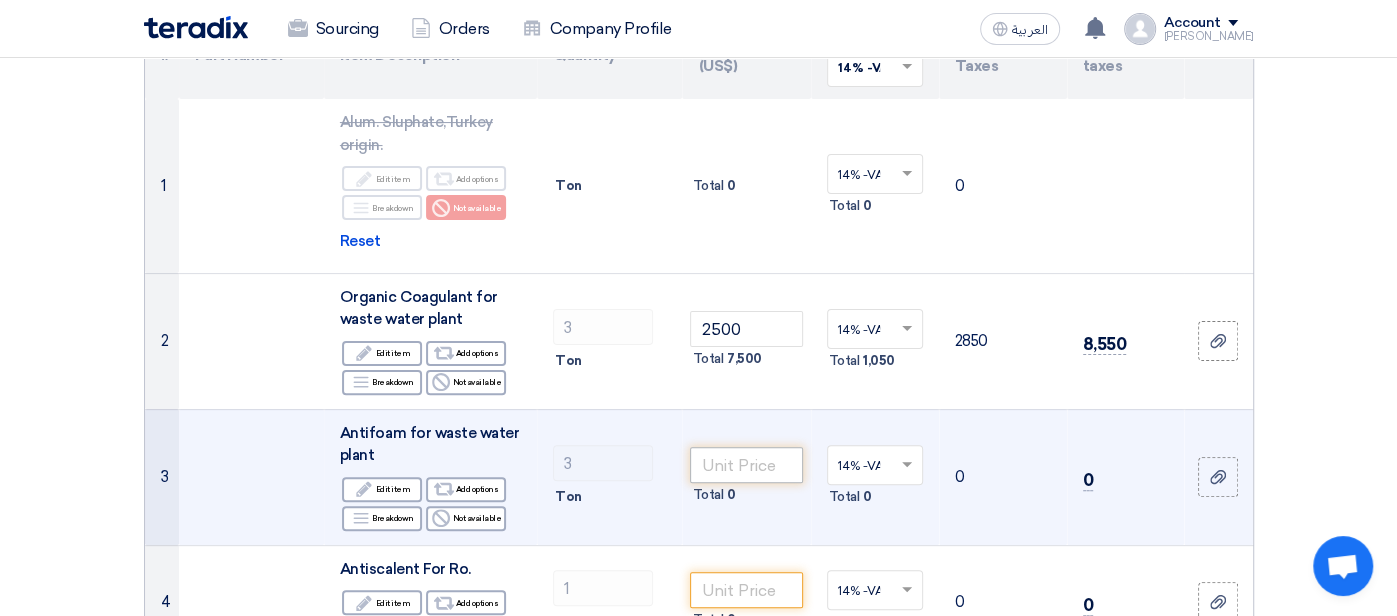 scroll, scrollTop: 261, scrollLeft: 0, axis: vertical 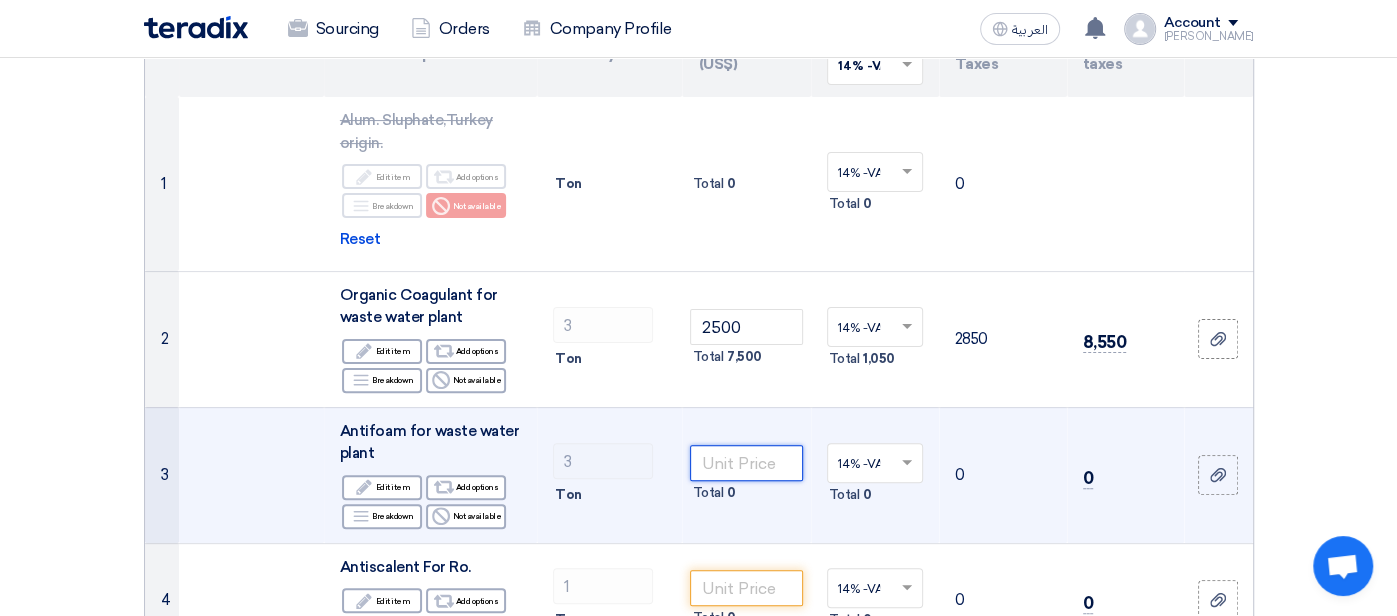 click 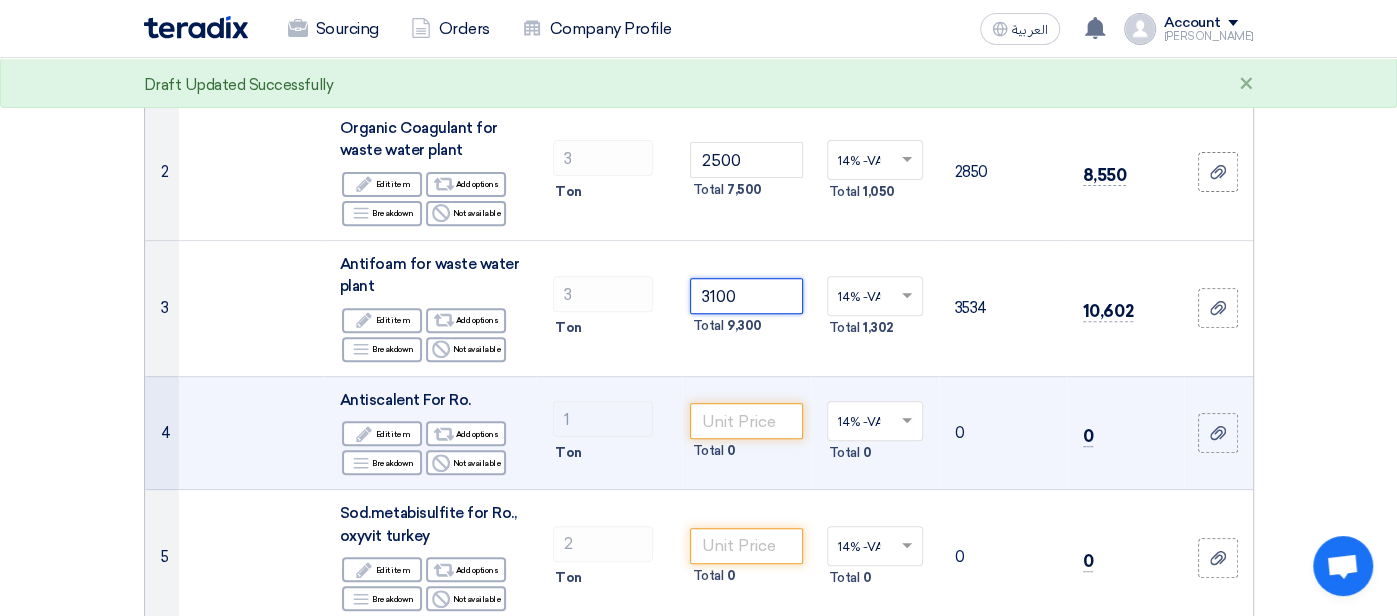 scroll, scrollTop: 439, scrollLeft: 0, axis: vertical 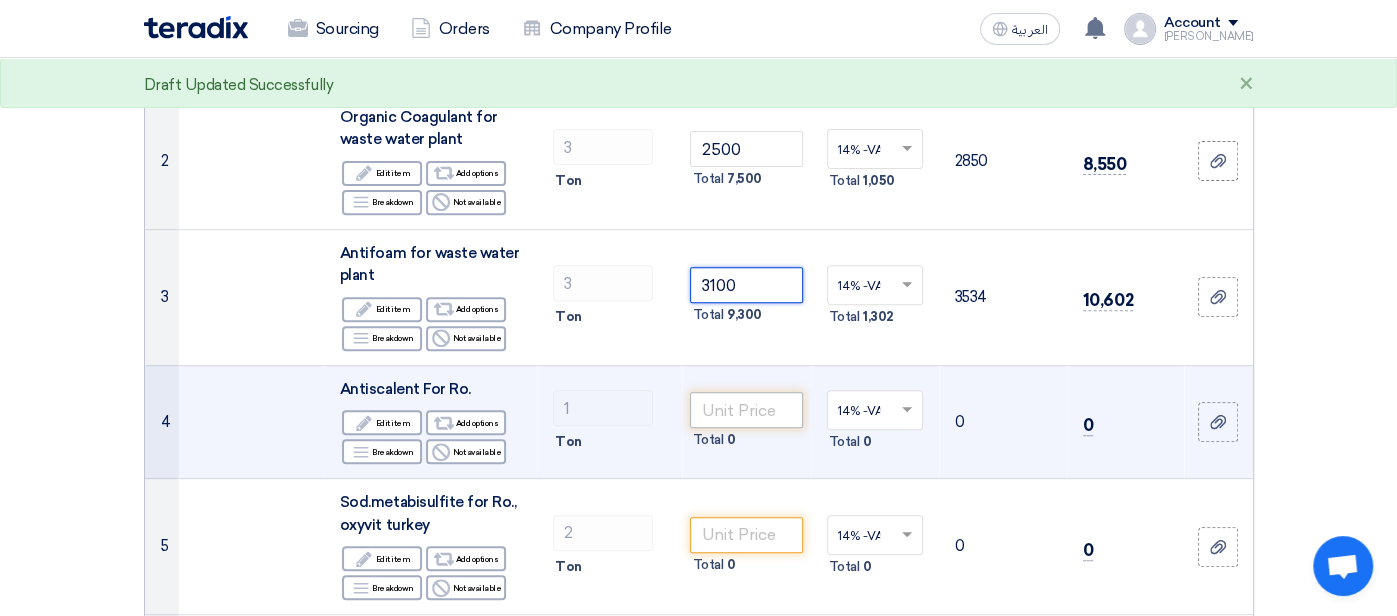 type on "3100" 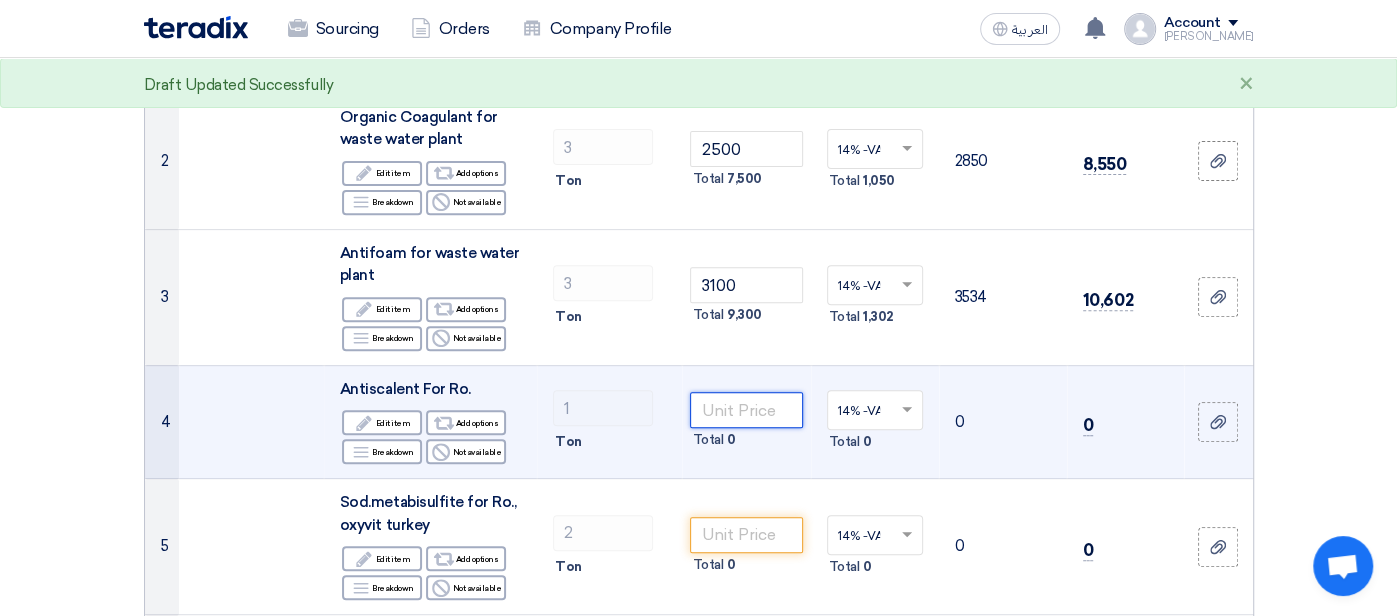 click 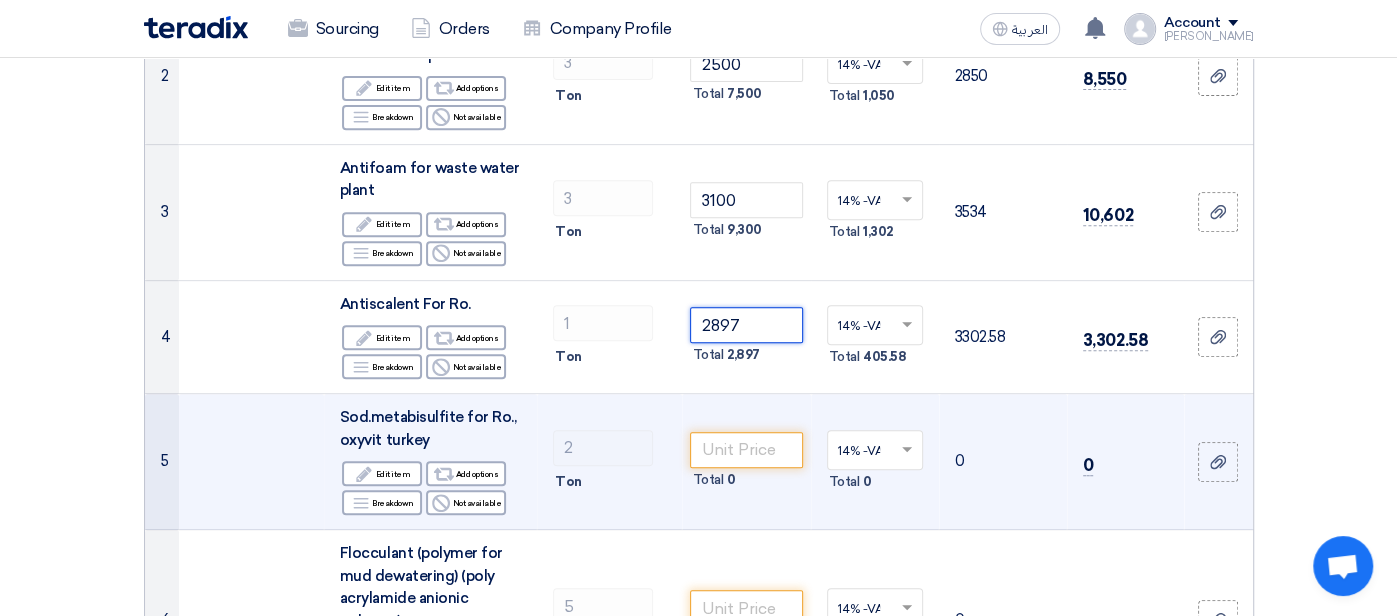scroll, scrollTop: 554, scrollLeft: 0, axis: vertical 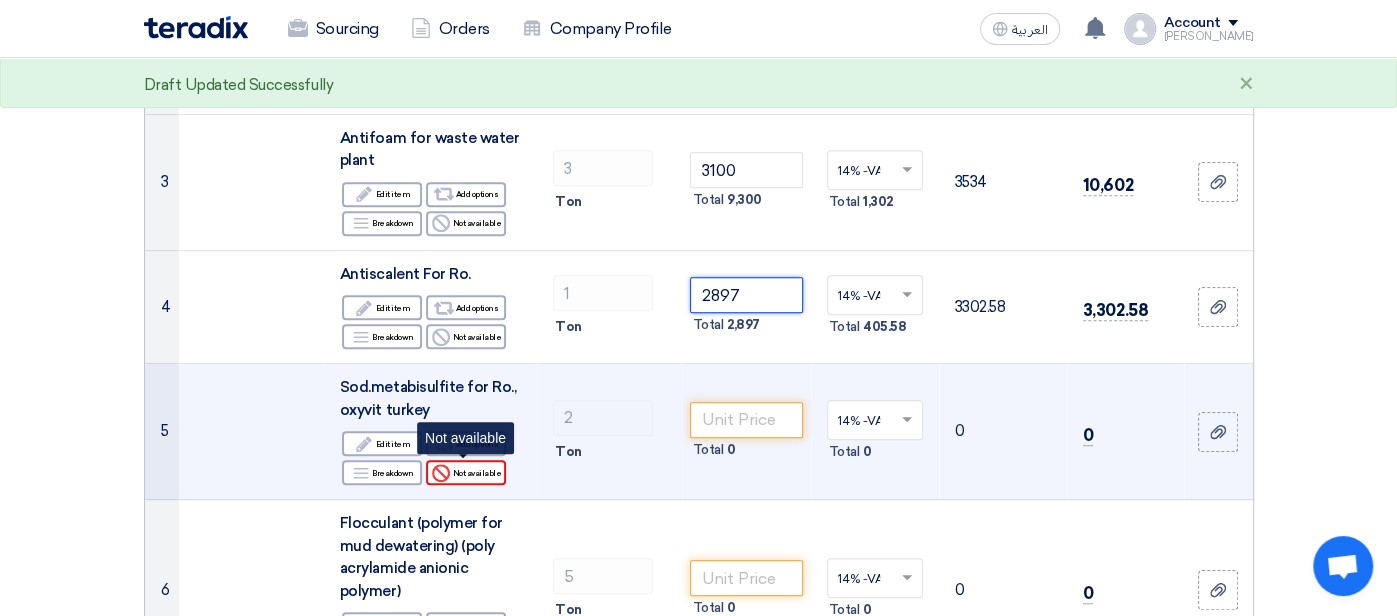 type on "2897" 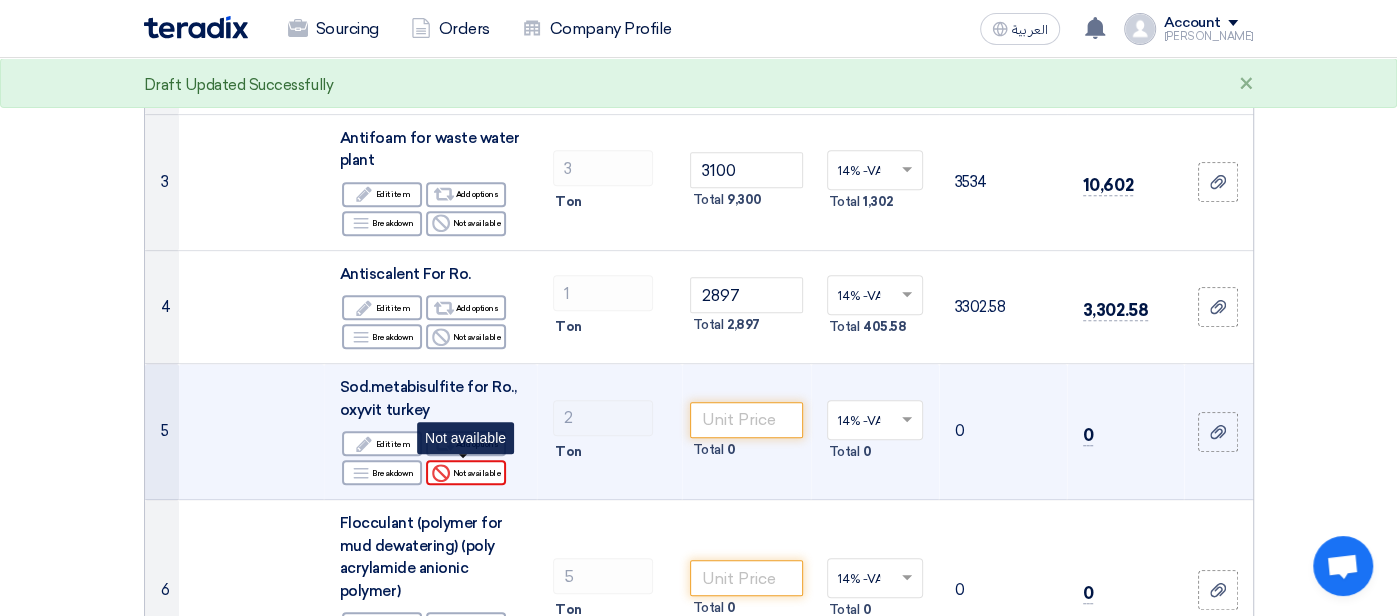 click on "Reject
Not available" 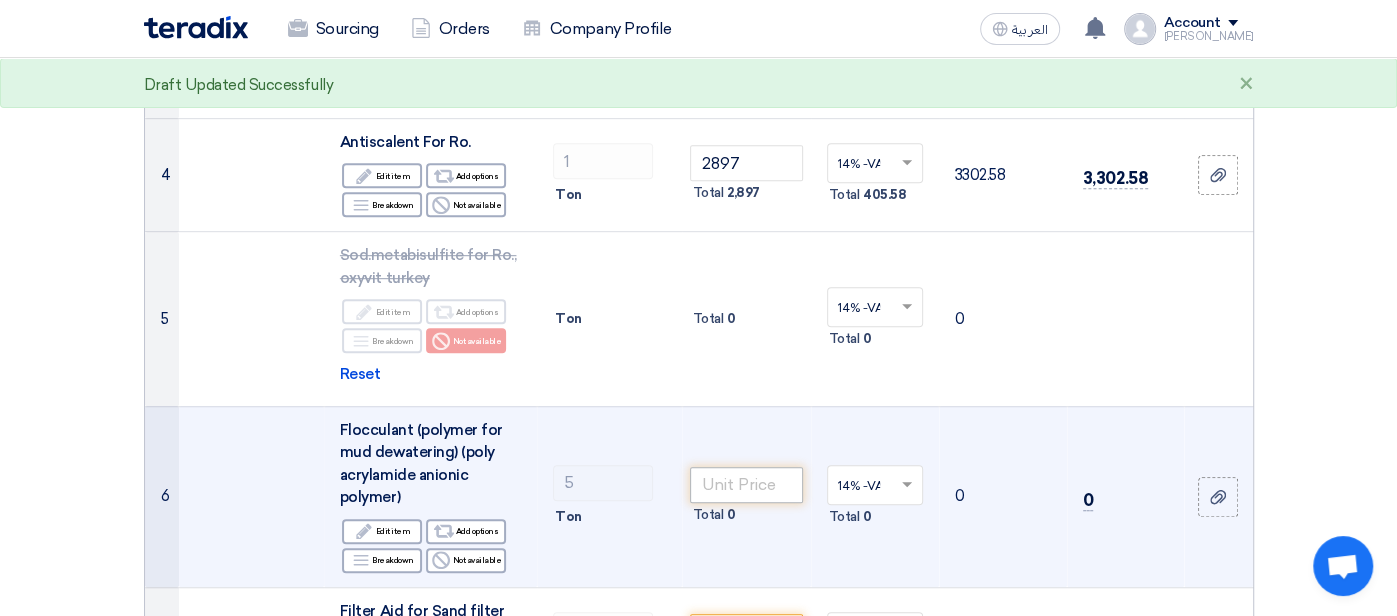 scroll, scrollTop: 687, scrollLeft: 0, axis: vertical 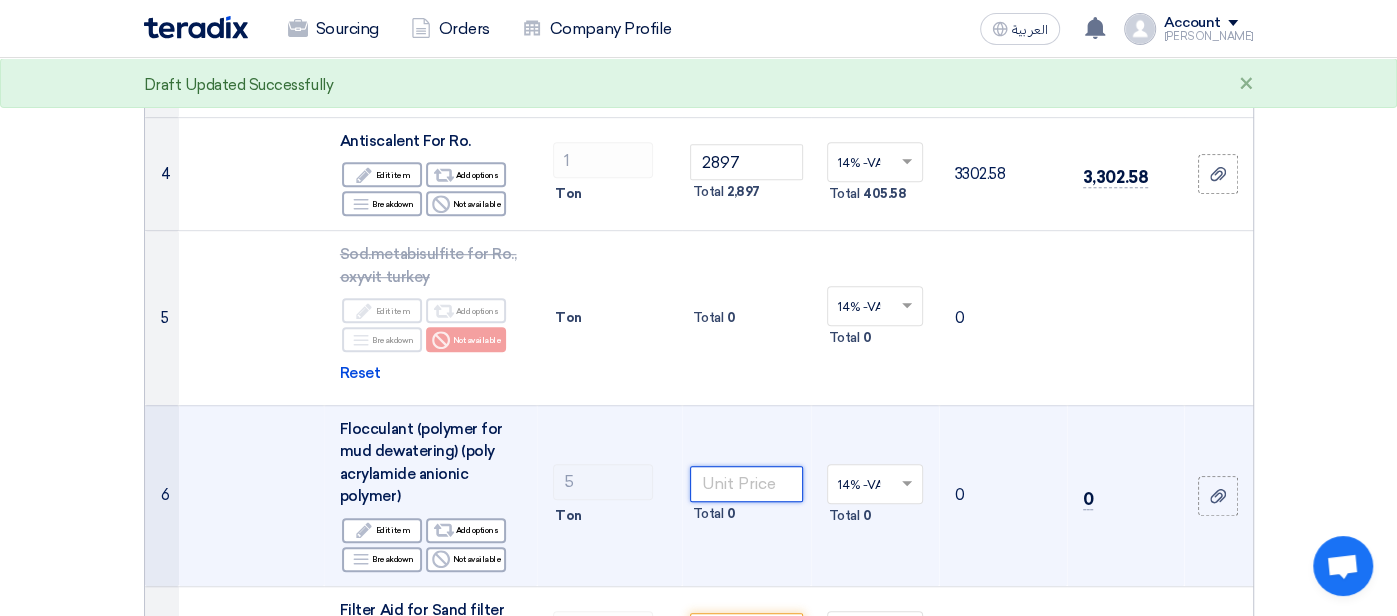 click 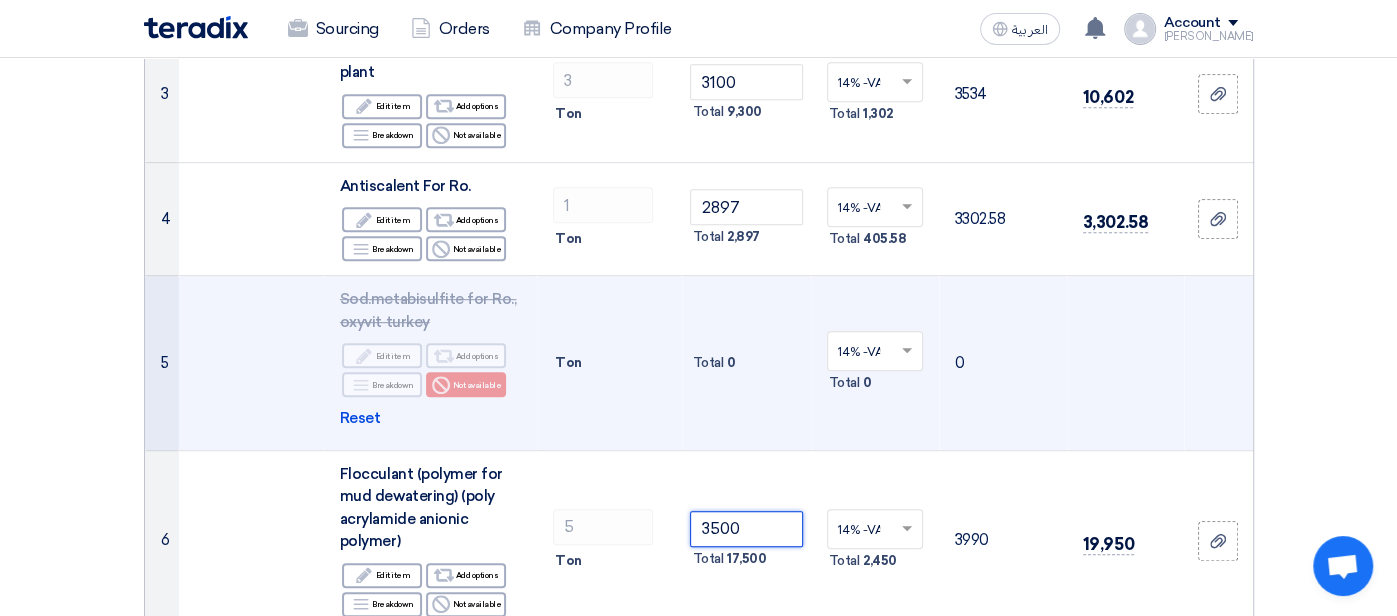 scroll, scrollTop: 636, scrollLeft: 0, axis: vertical 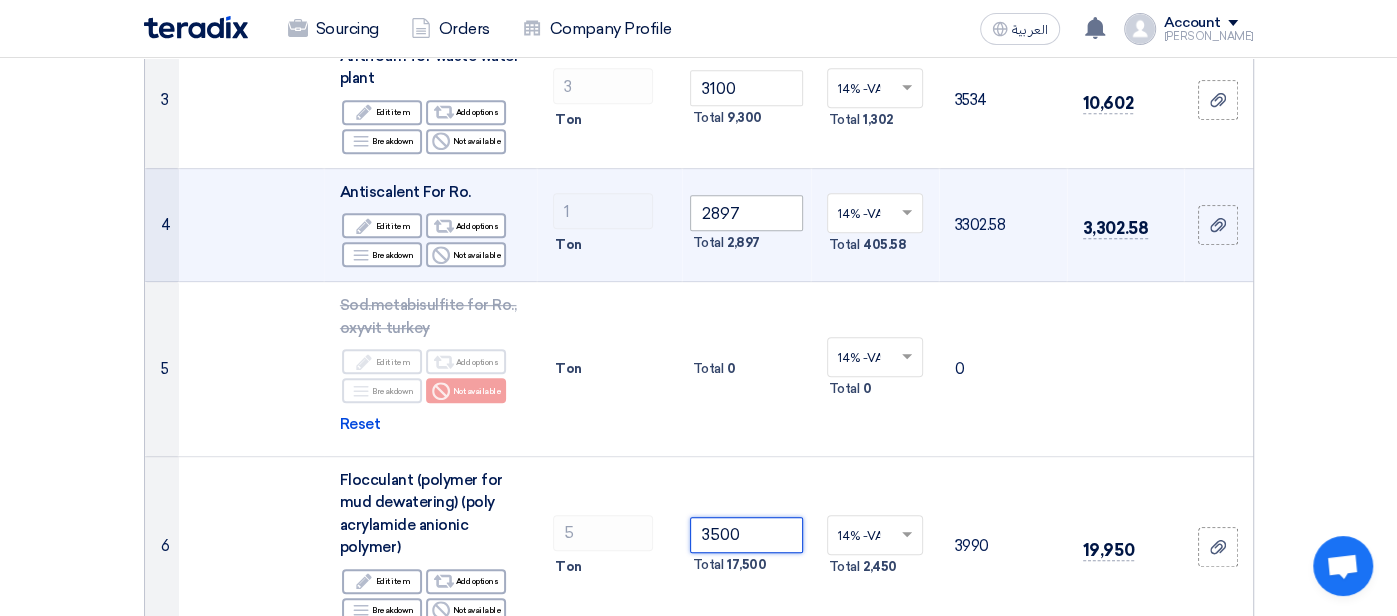type on "3500" 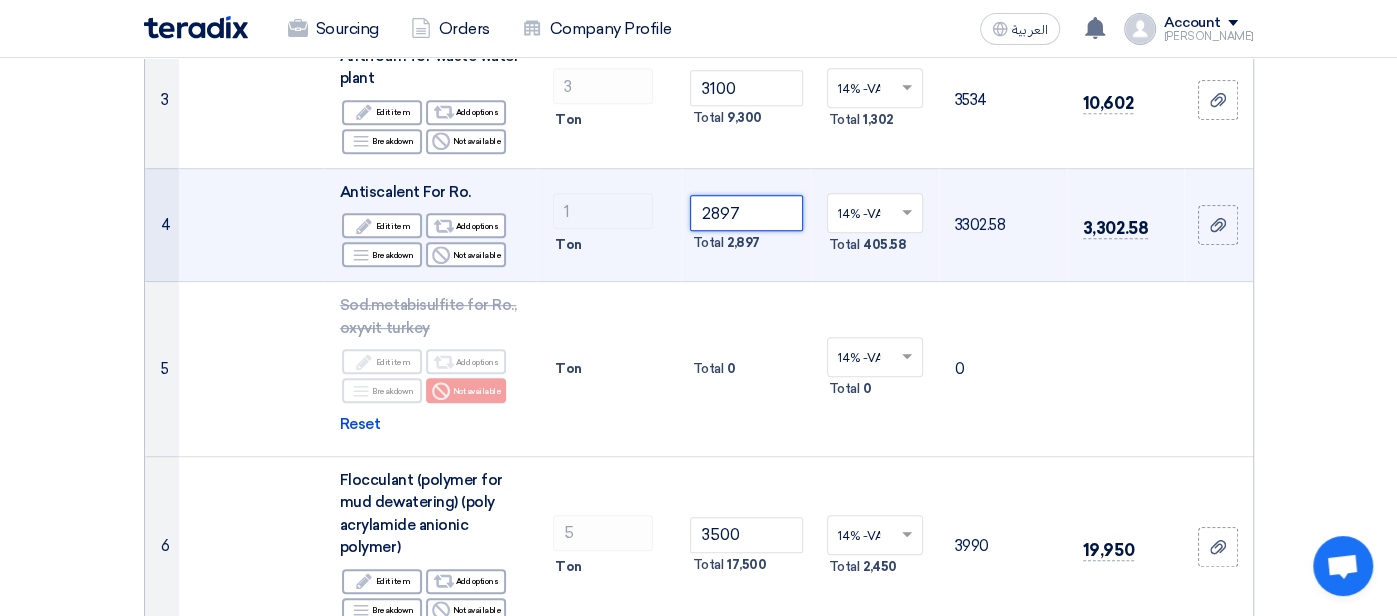 drag, startPoint x: 746, startPoint y: 215, endPoint x: 701, endPoint y: 228, distance: 46.840153 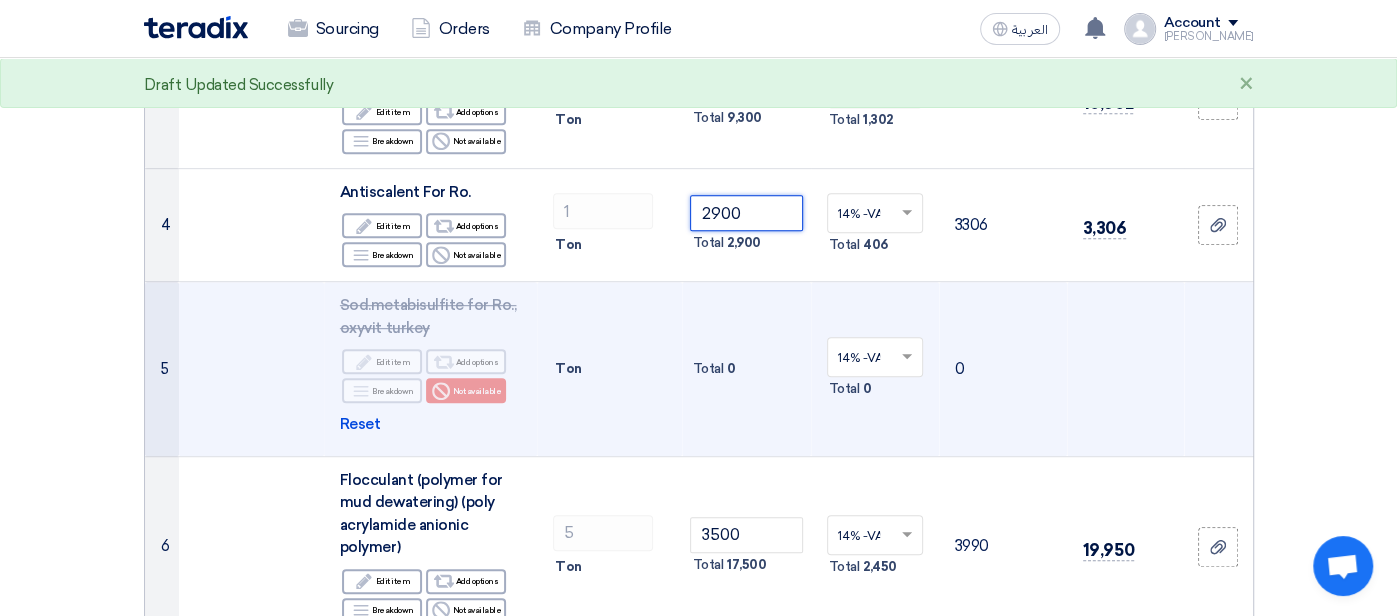 type on "2900" 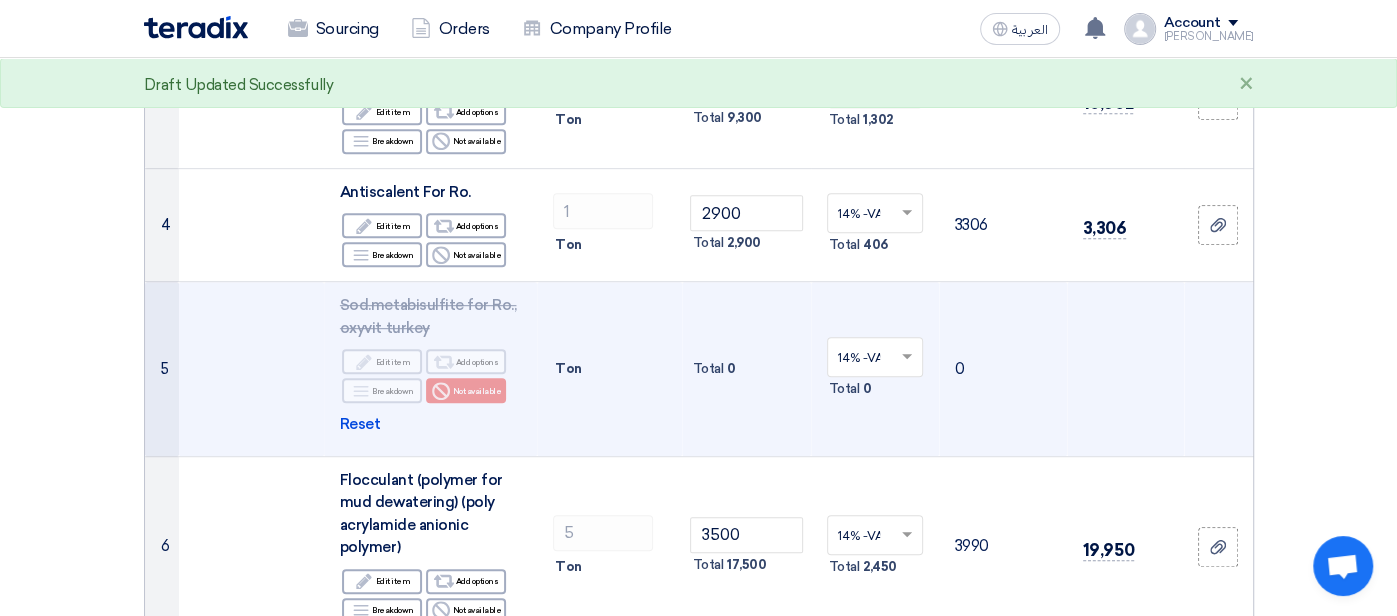 click 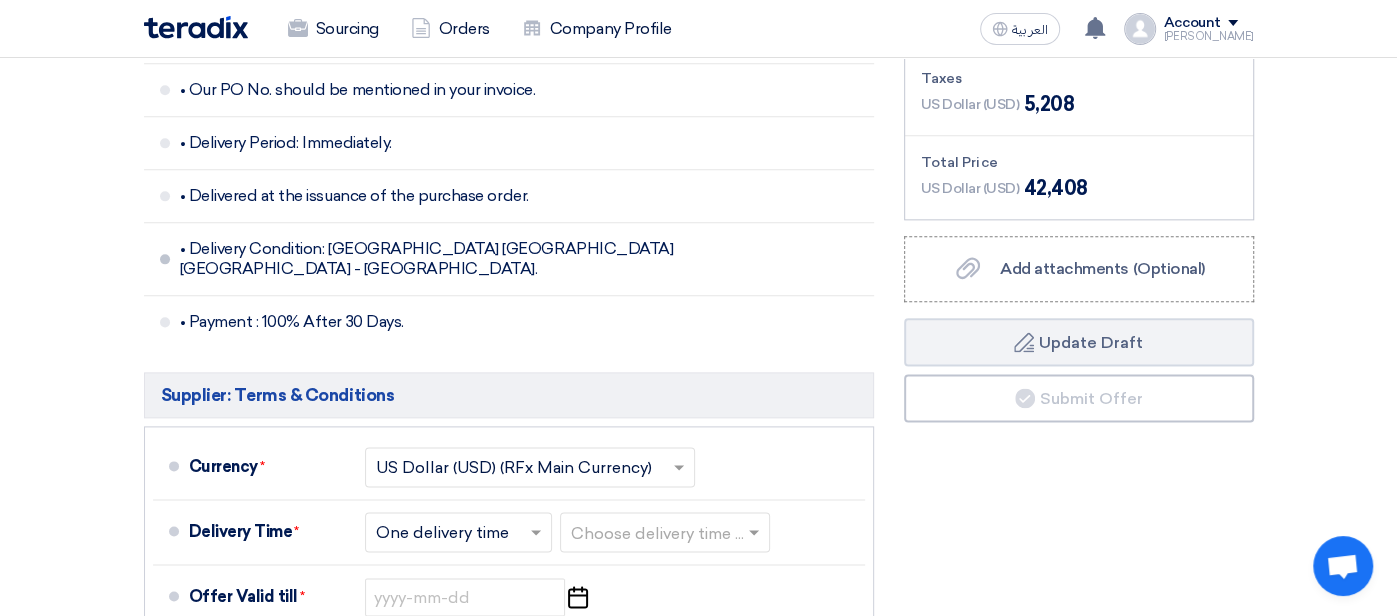scroll, scrollTop: 1646, scrollLeft: 0, axis: vertical 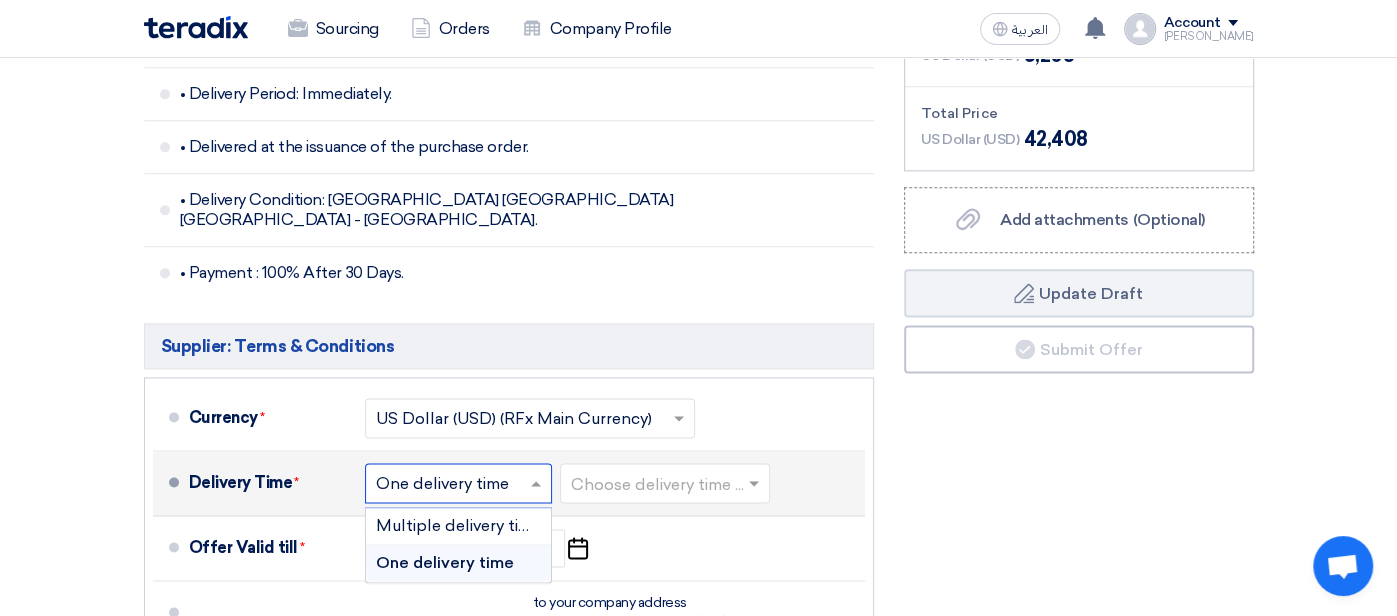 click 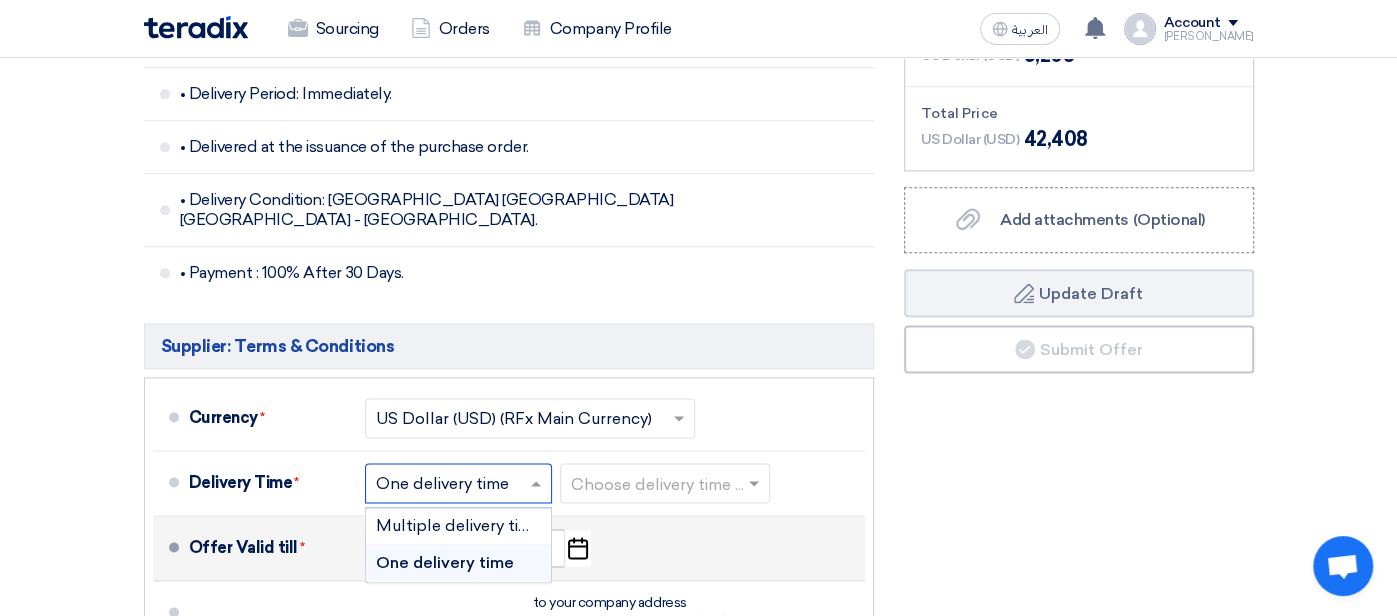 click on "One delivery time" at bounding box center (445, 562) 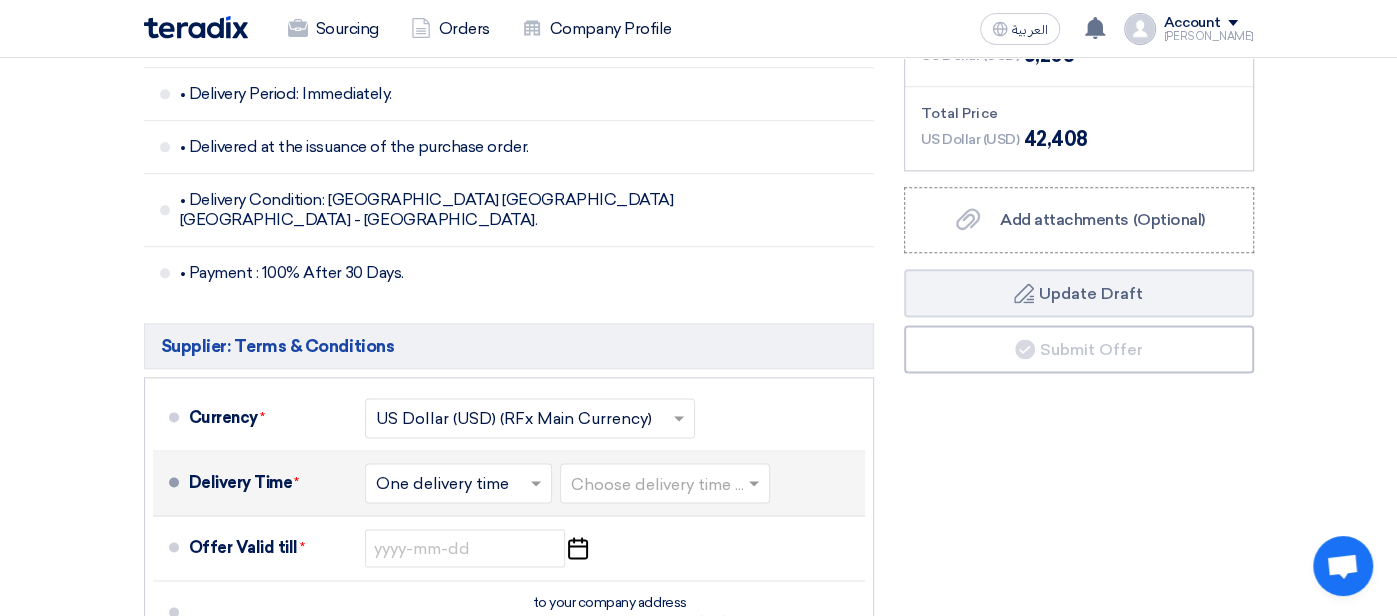 click 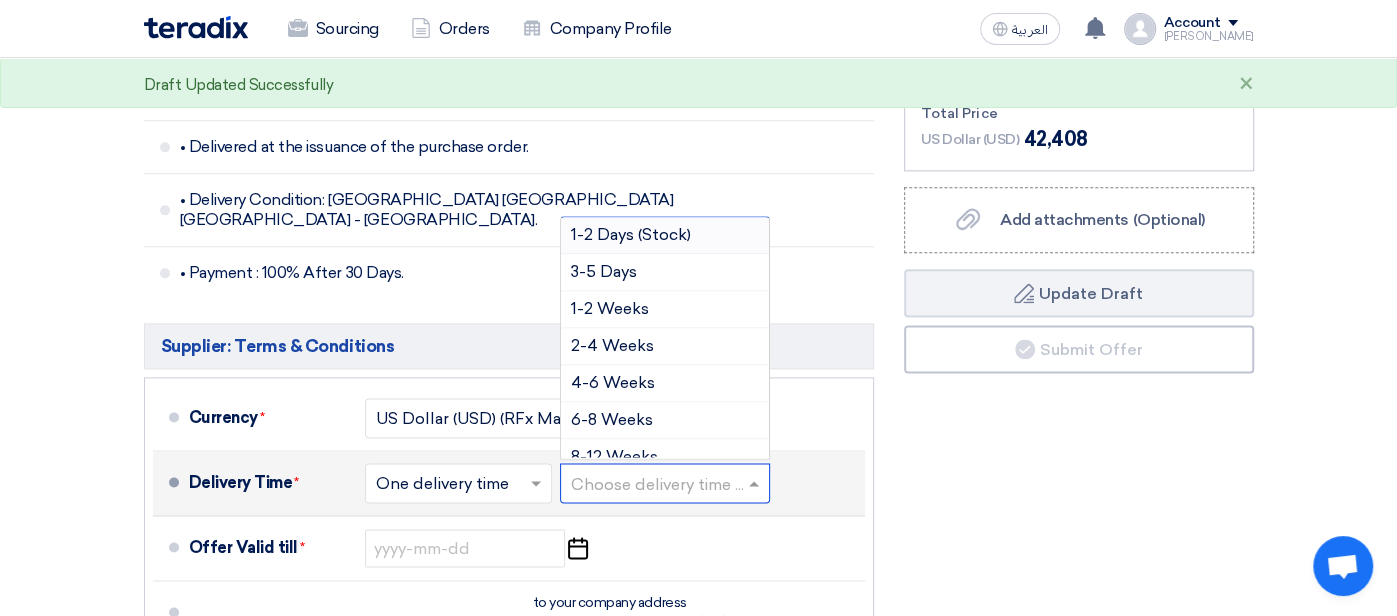 click on "1-2 Days (Stock)" at bounding box center [631, 234] 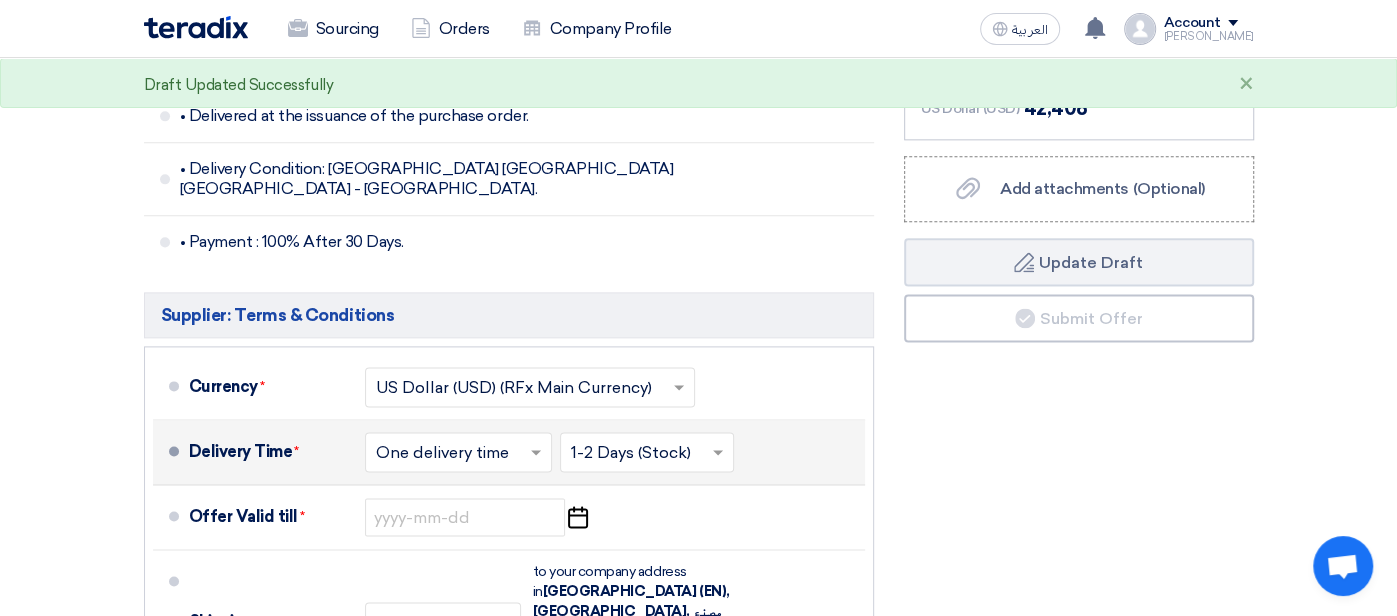 scroll, scrollTop: 1678, scrollLeft: 0, axis: vertical 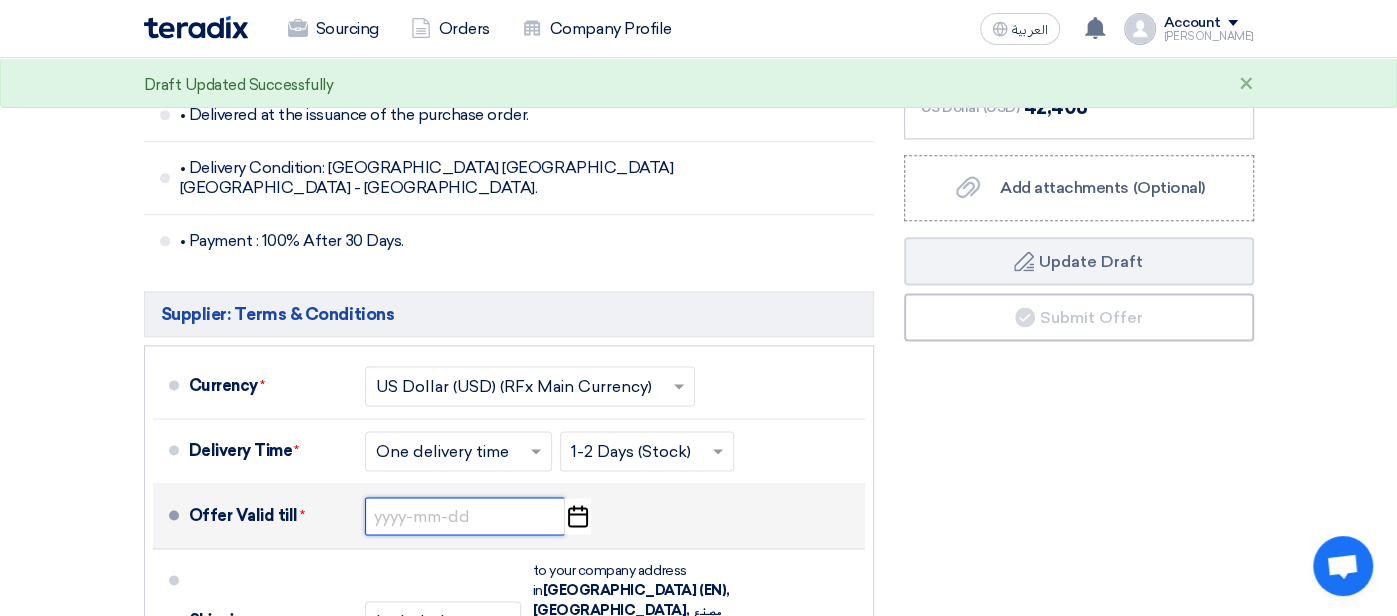 click 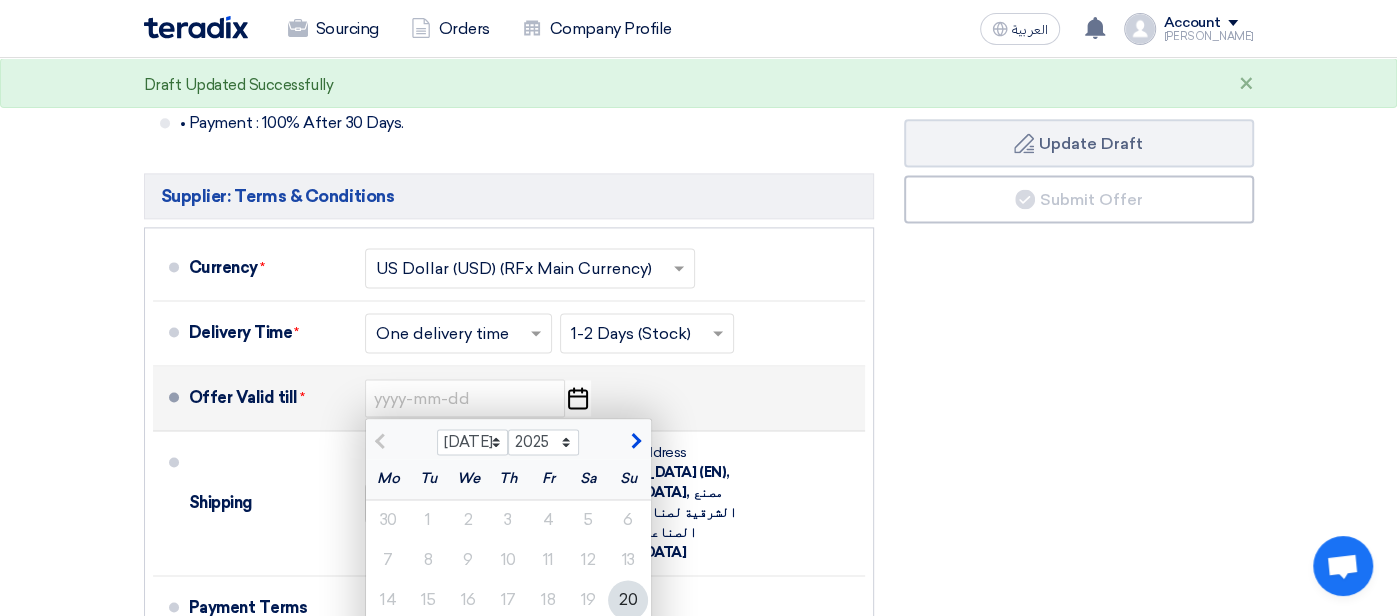 scroll, scrollTop: 1837, scrollLeft: 0, axis: vertical 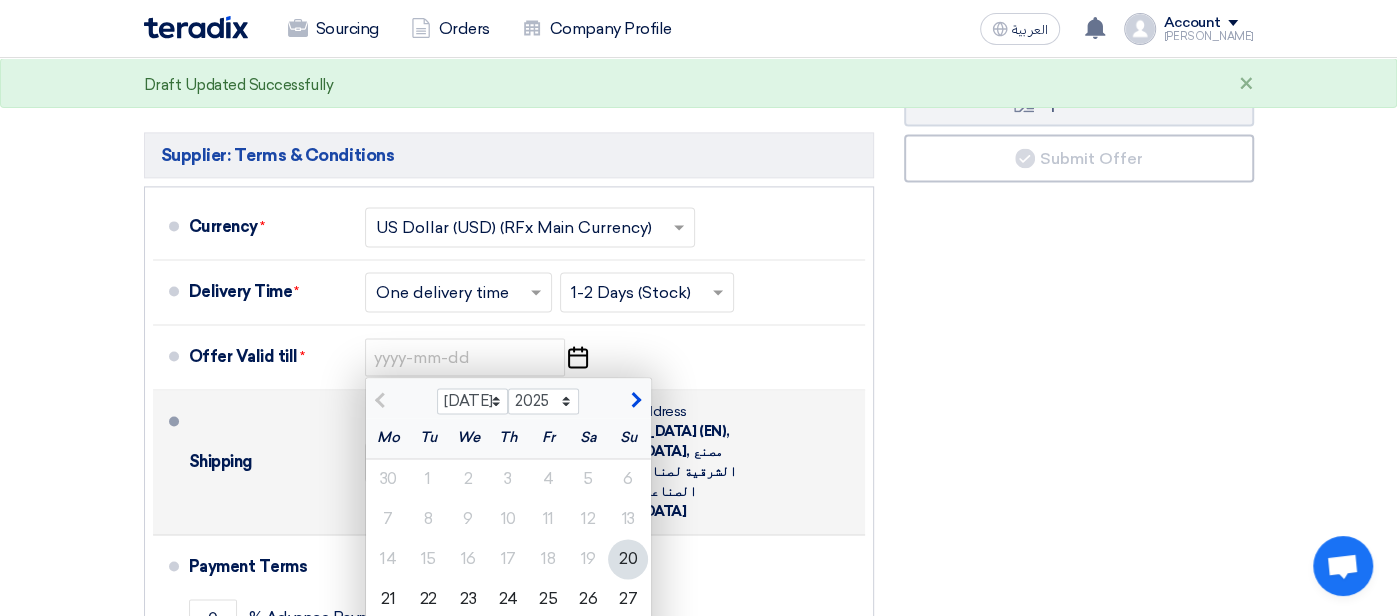 click on "Shipping
×
Included
×
to your company address in
[GEOGRAPHIC_DATA] (EN), [GEOGRAPHIC_DATA], مصنع الشرقية لصناعة السكر / المنطقة الصناعية الثانية / مدينة [GEOGRAPHIC_DATA]" 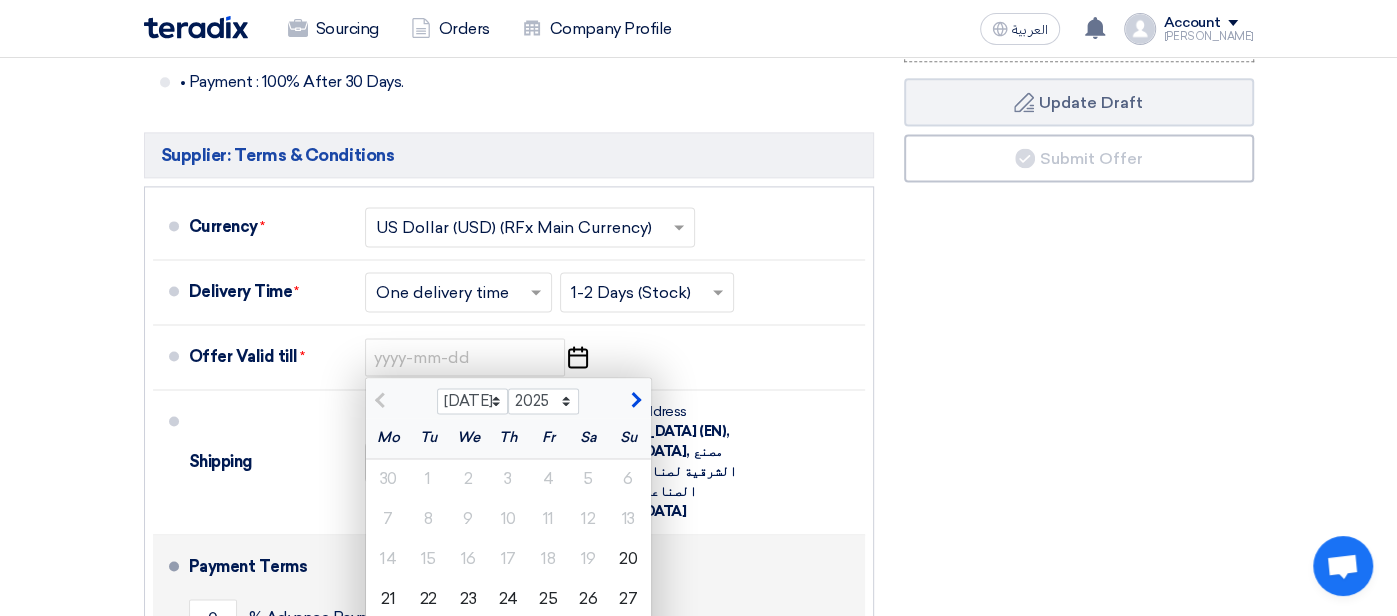click on "0
% Advance Payment Upon
Receiving PO" 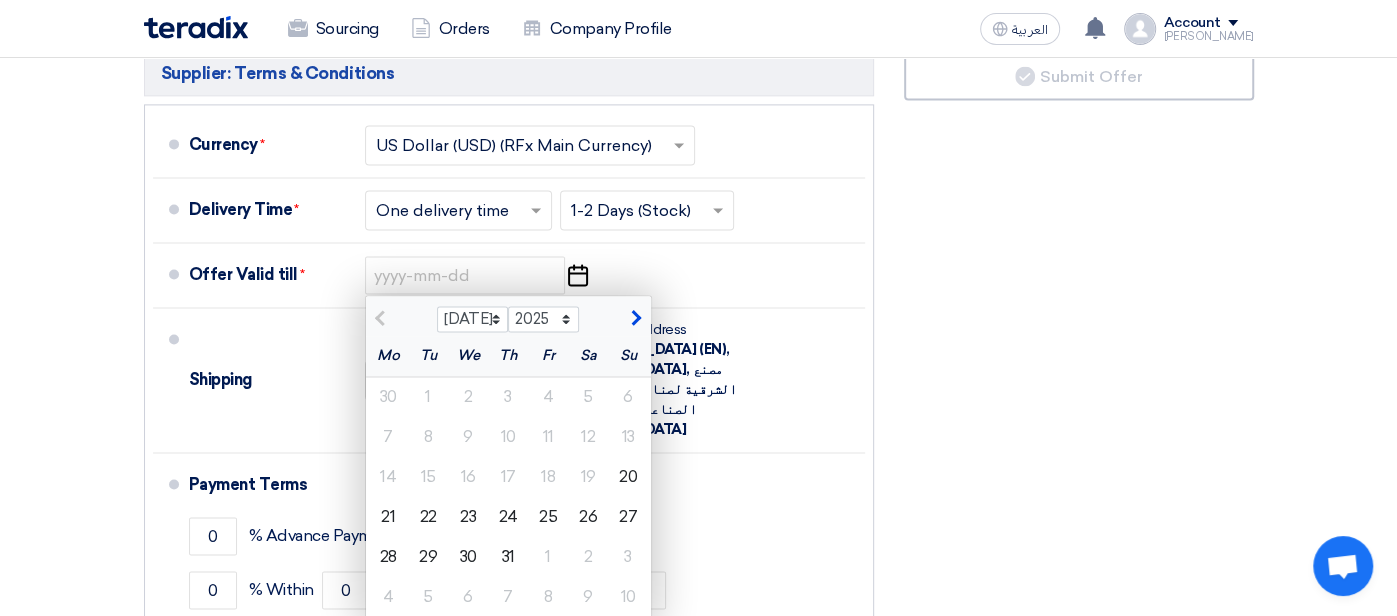 scroll, scrollTop: 2219, scrollLeft: 0, axis: vertical 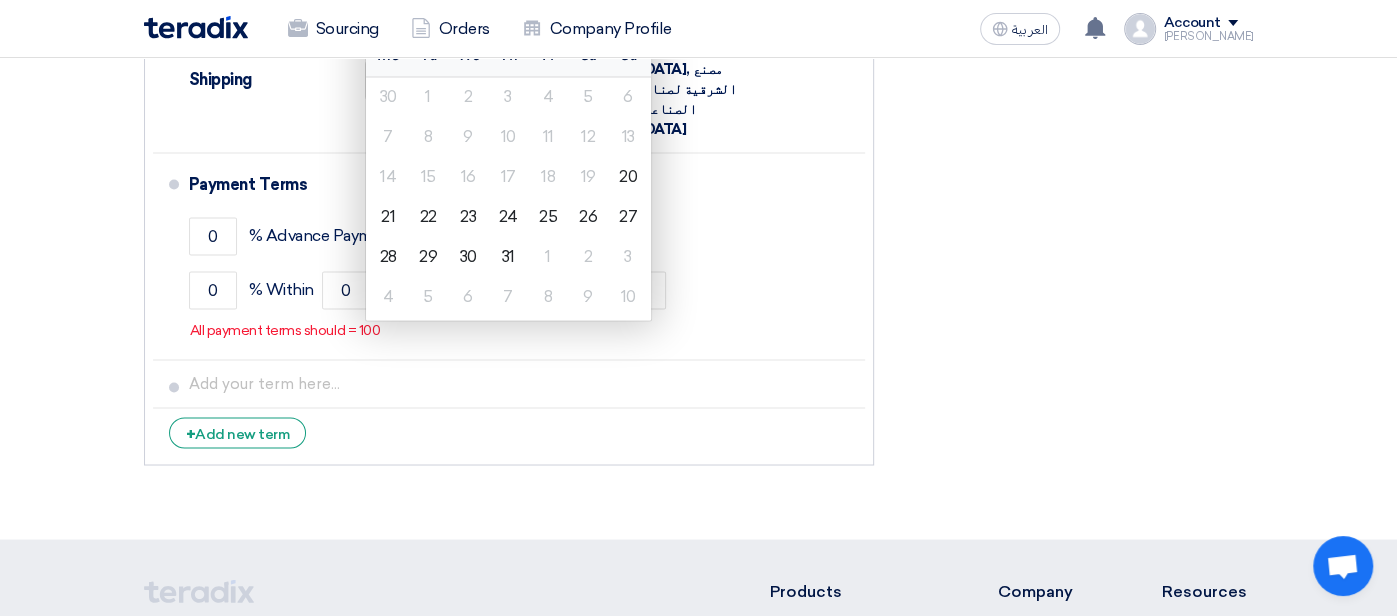 click on "Offer Details
#
Part Number
Item Description
Quantity
Unit Price (US$)
Taxes
+
'Select taxes...
14% -VAT" 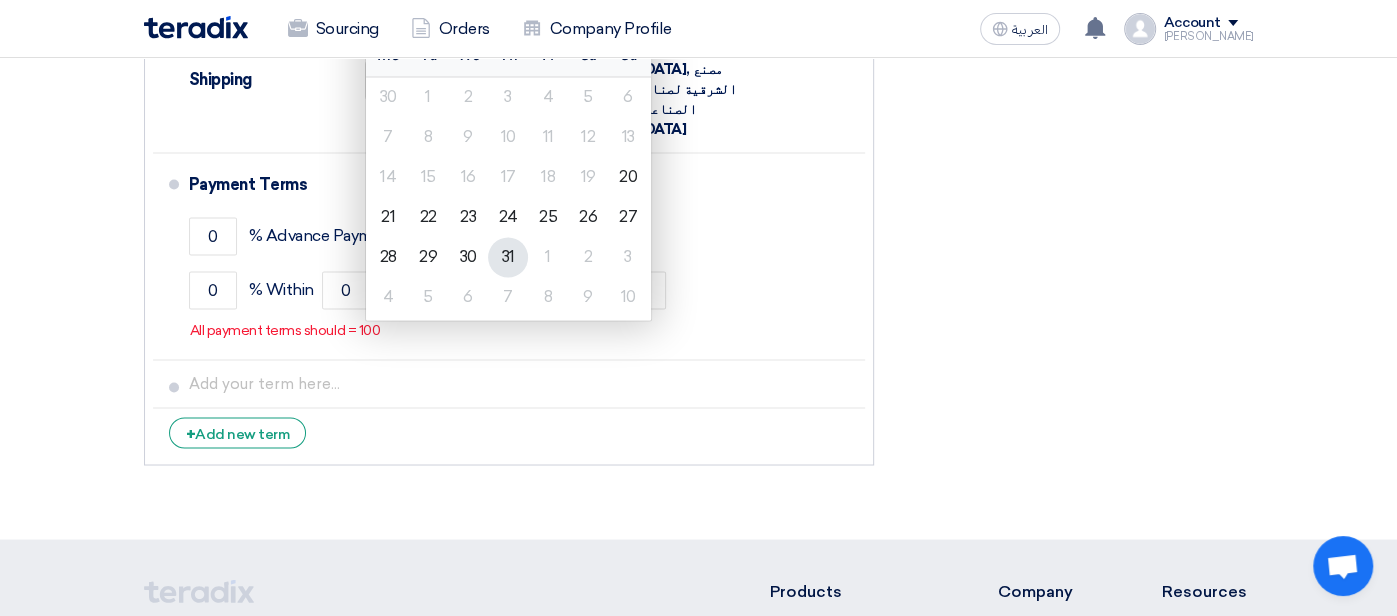 click on "31" 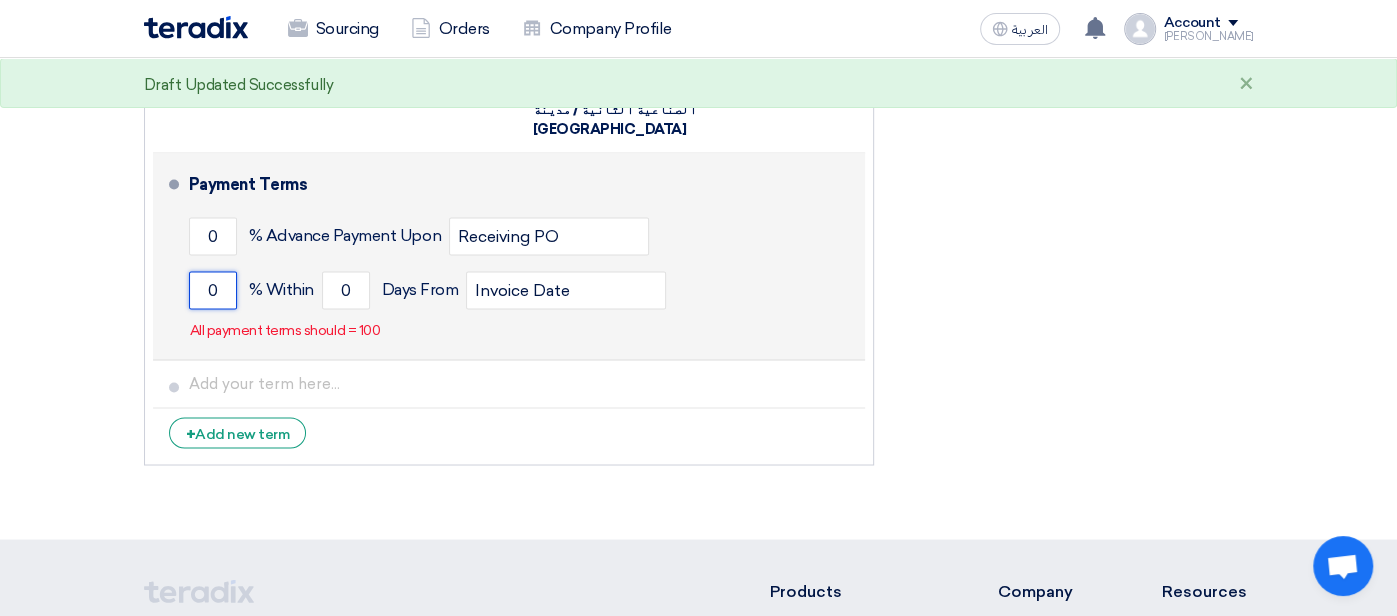 click on "0" 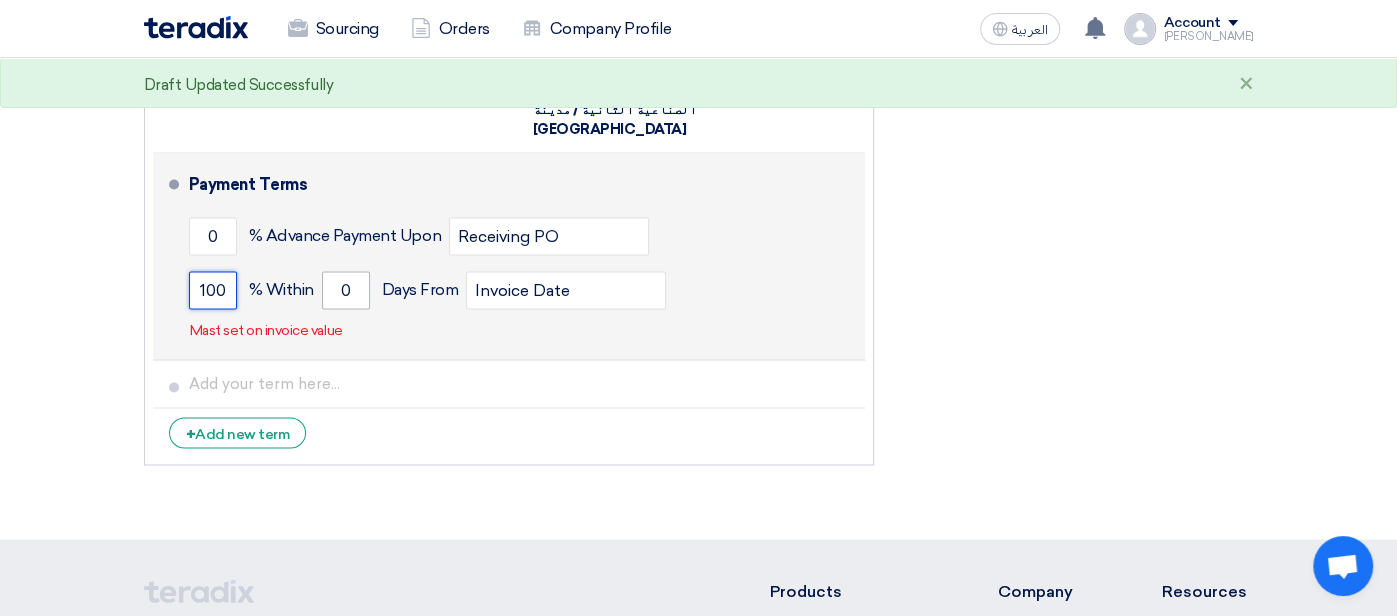 type on "100" 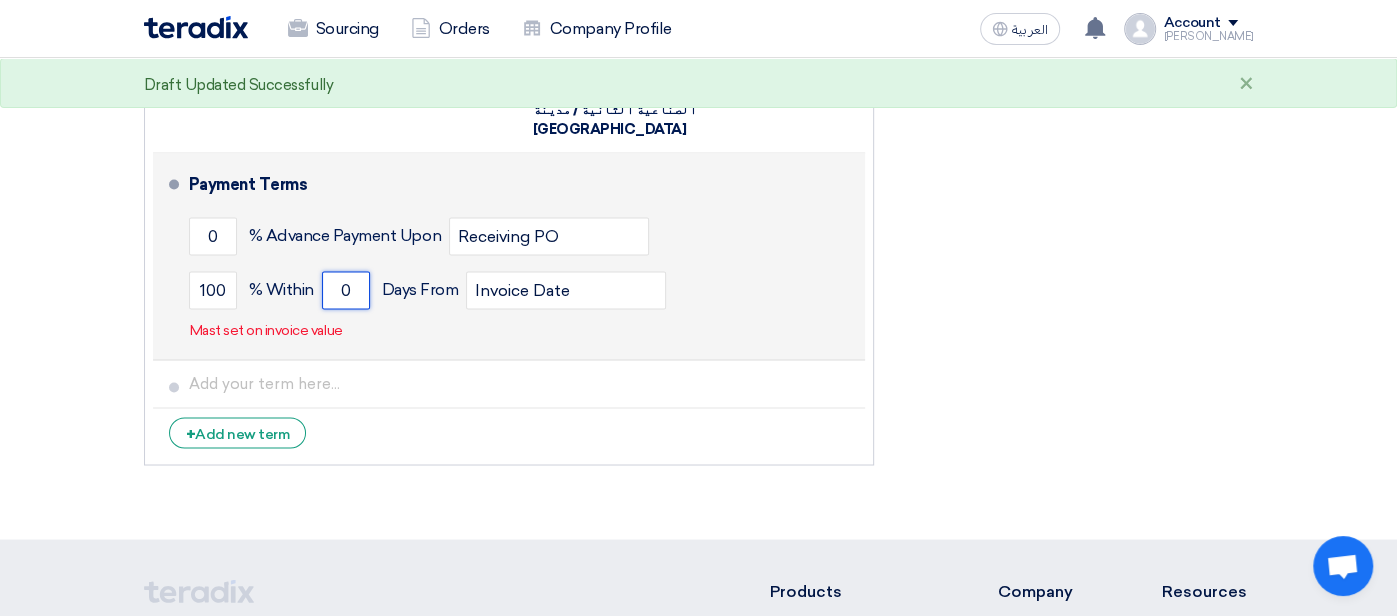 drag, startPoint x: 358, startPoint y: 240, endPoint x: 348, endPoint y: 246, distance: 11.661903 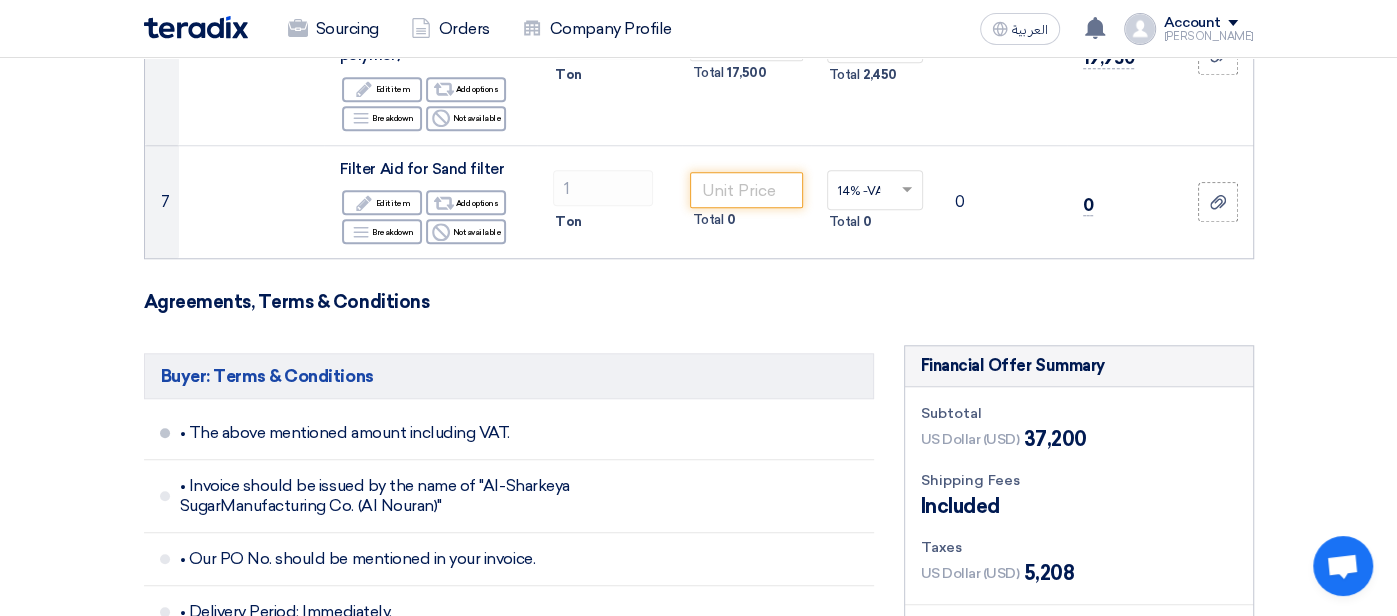 scroll, scrollTop: 1151, scrollLeft: 0, axis: vertical 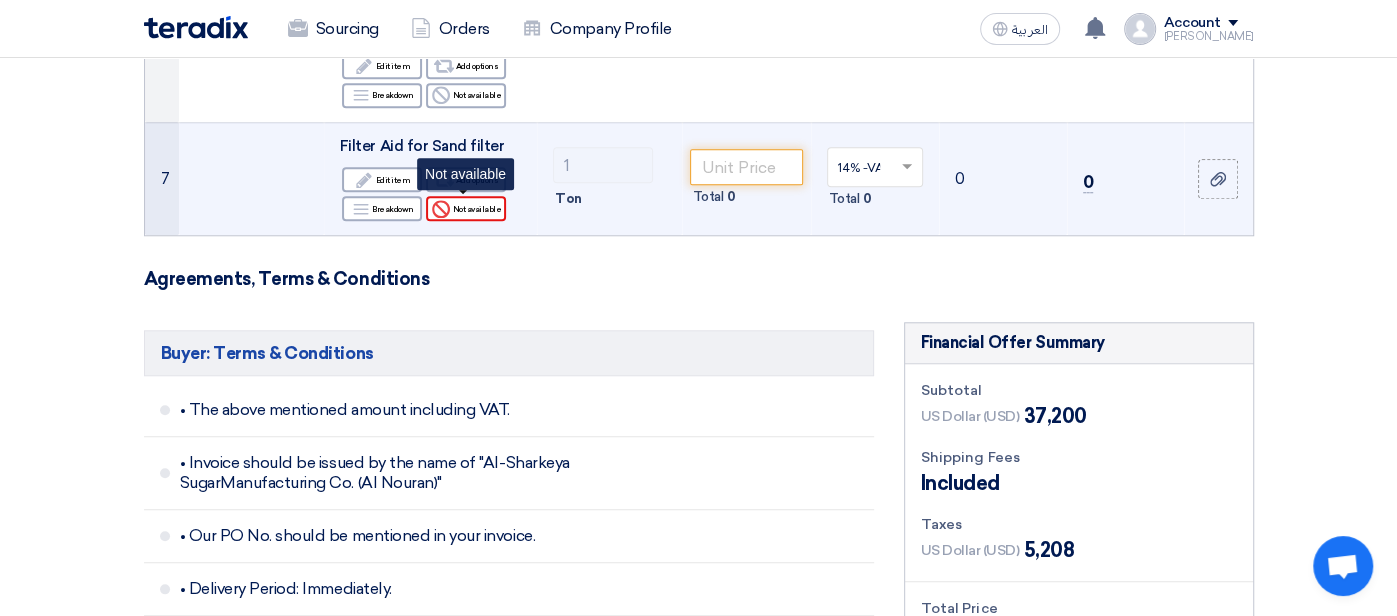 type on "30" 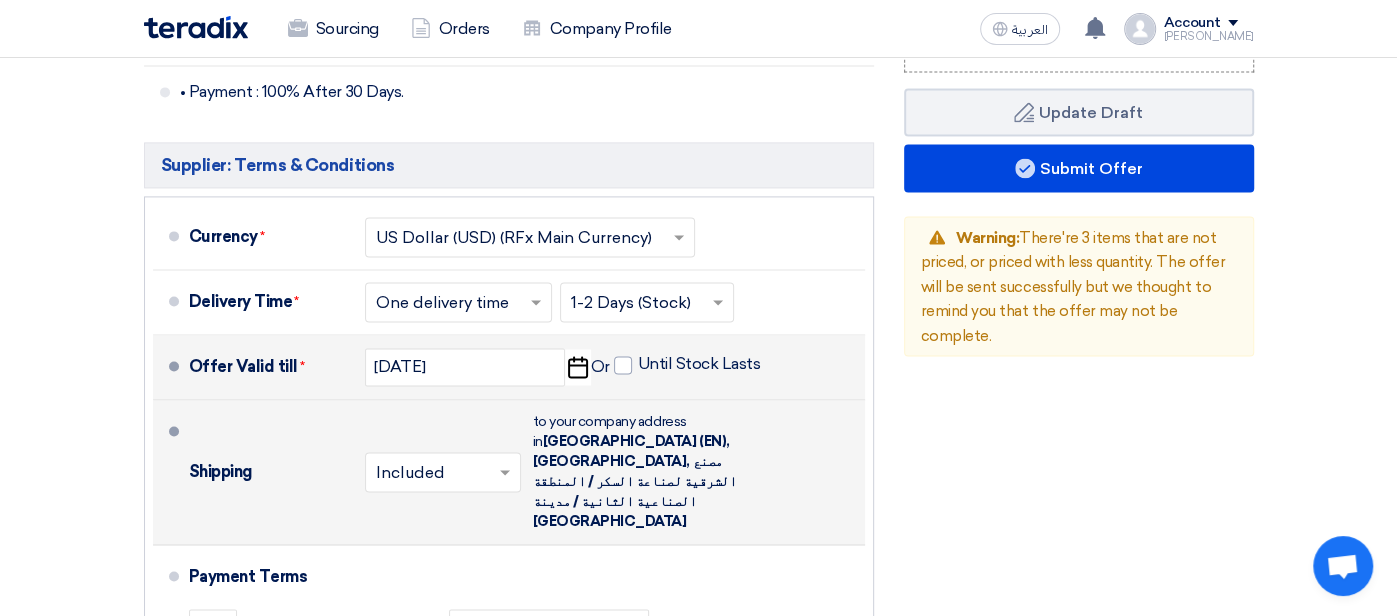 scroll, scrollTop: 1891, scrollLeft: 0, axis: vertical 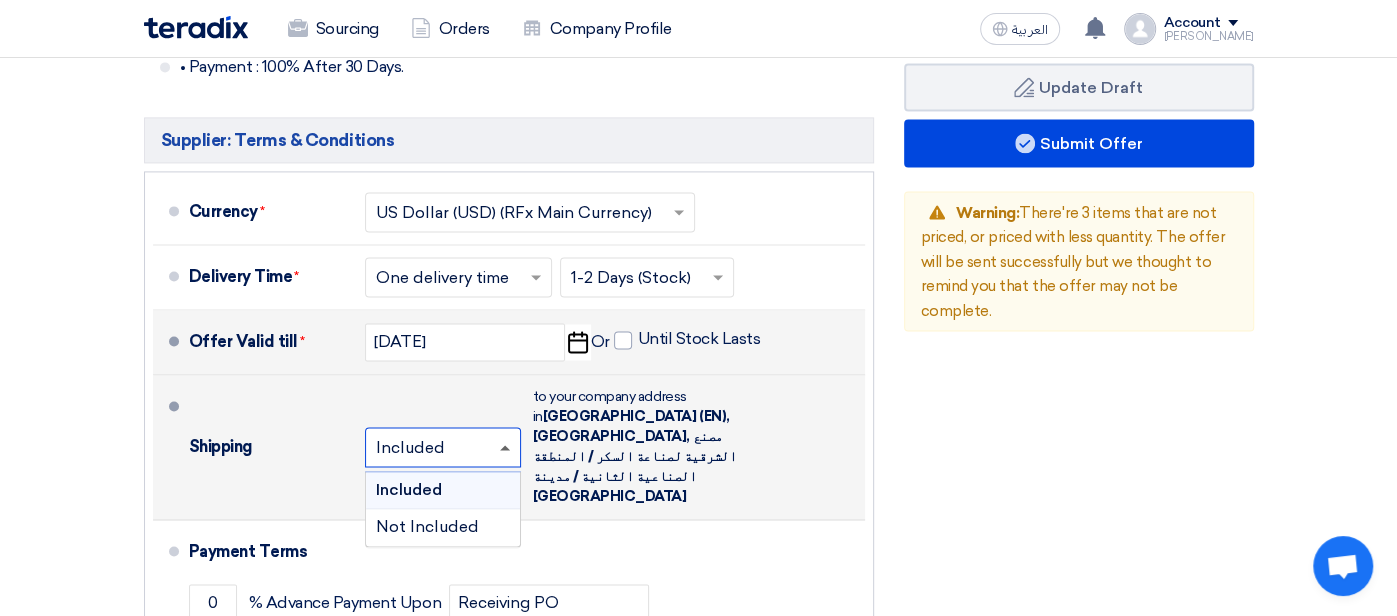 click 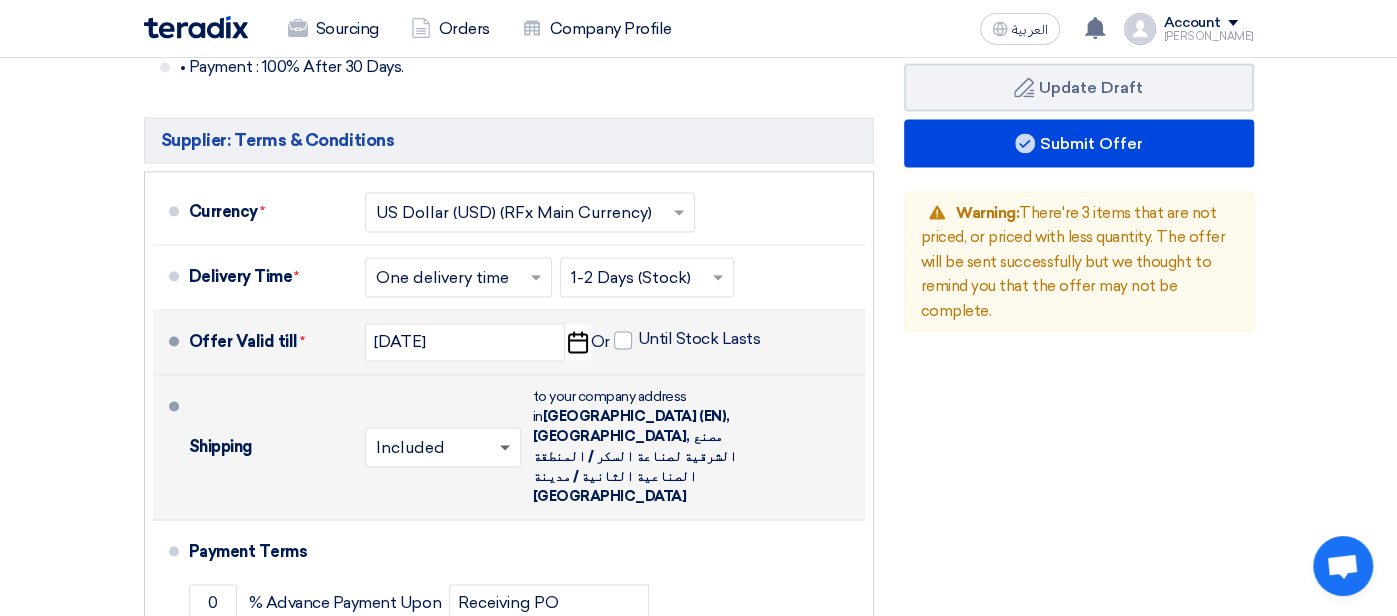 click 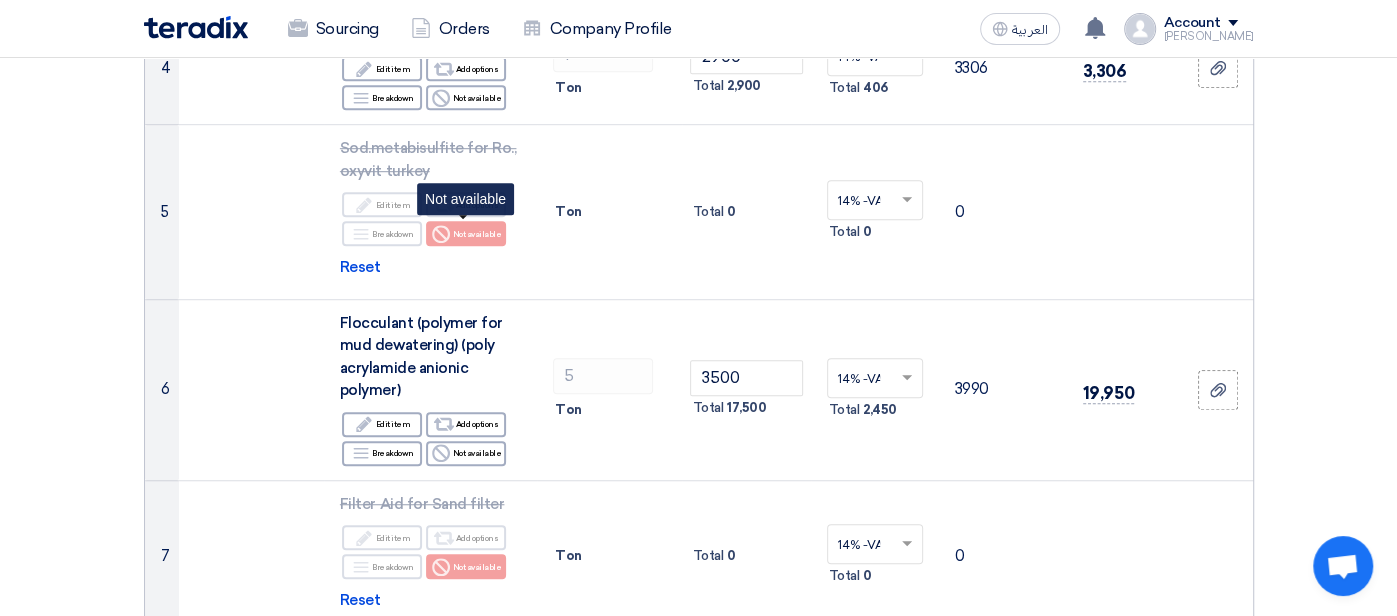 scroll, scrollTop: 506, scrollLeft: 0, axis: vertical 